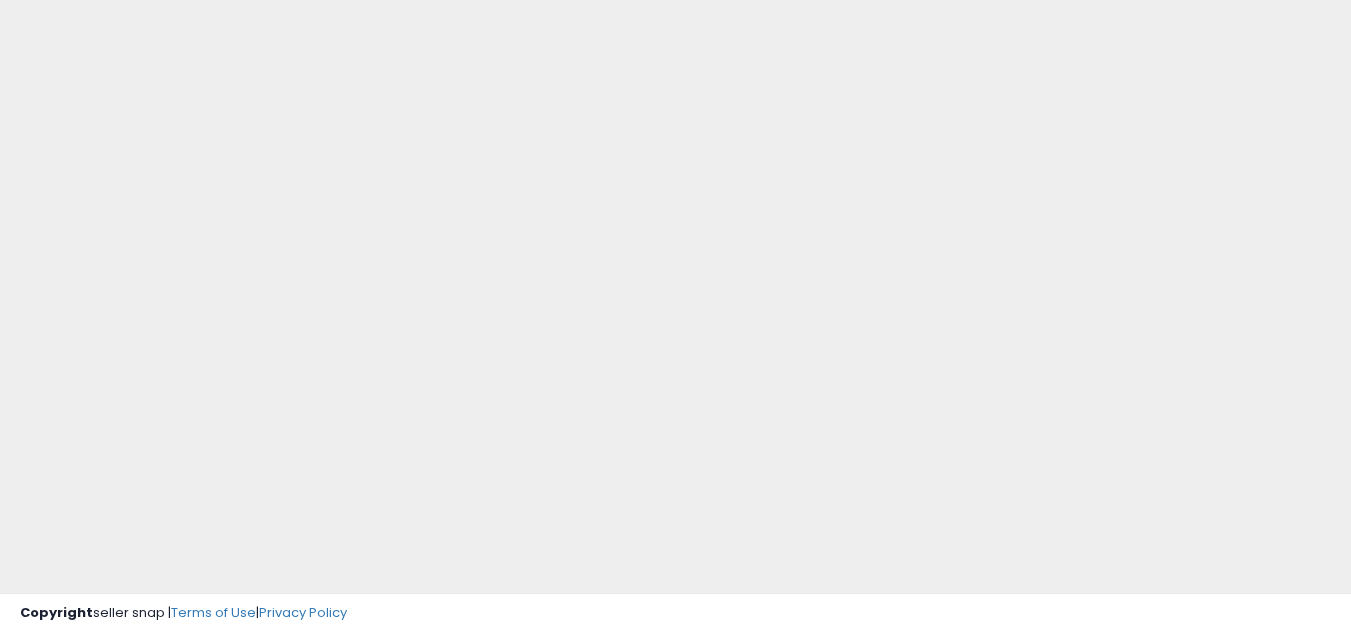 scroll, scrollTop: 262, scrollLeft: 0, axis: vertical 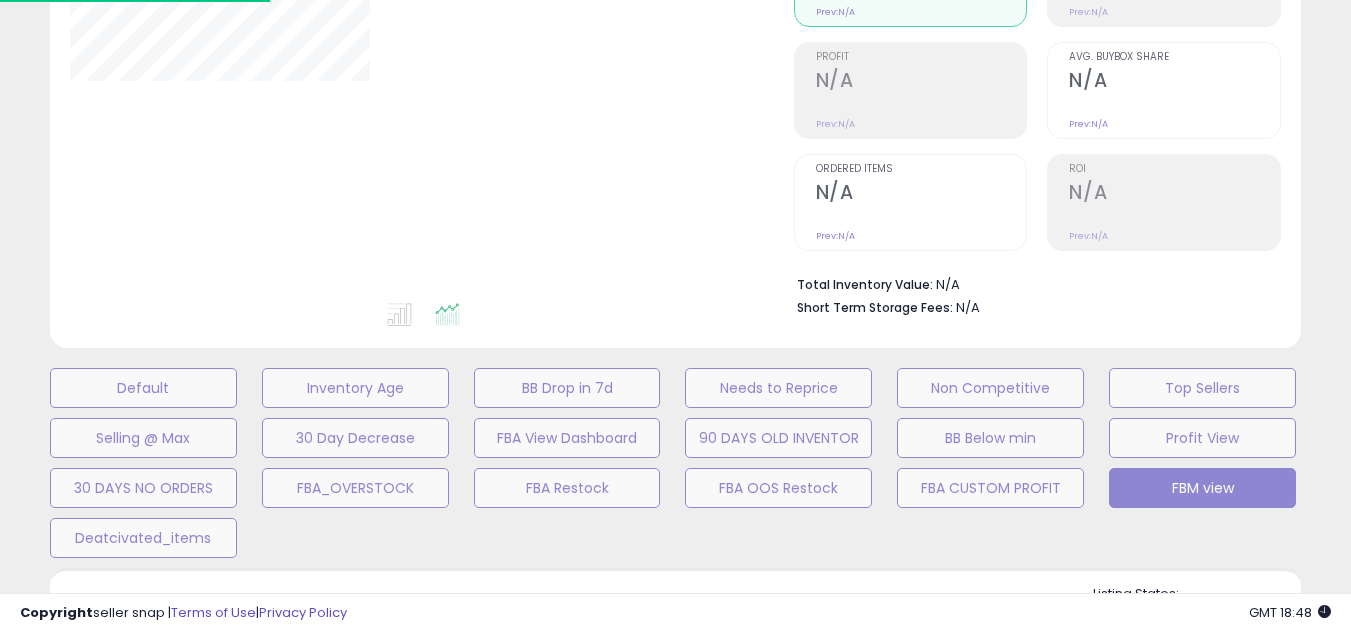 select on "**" 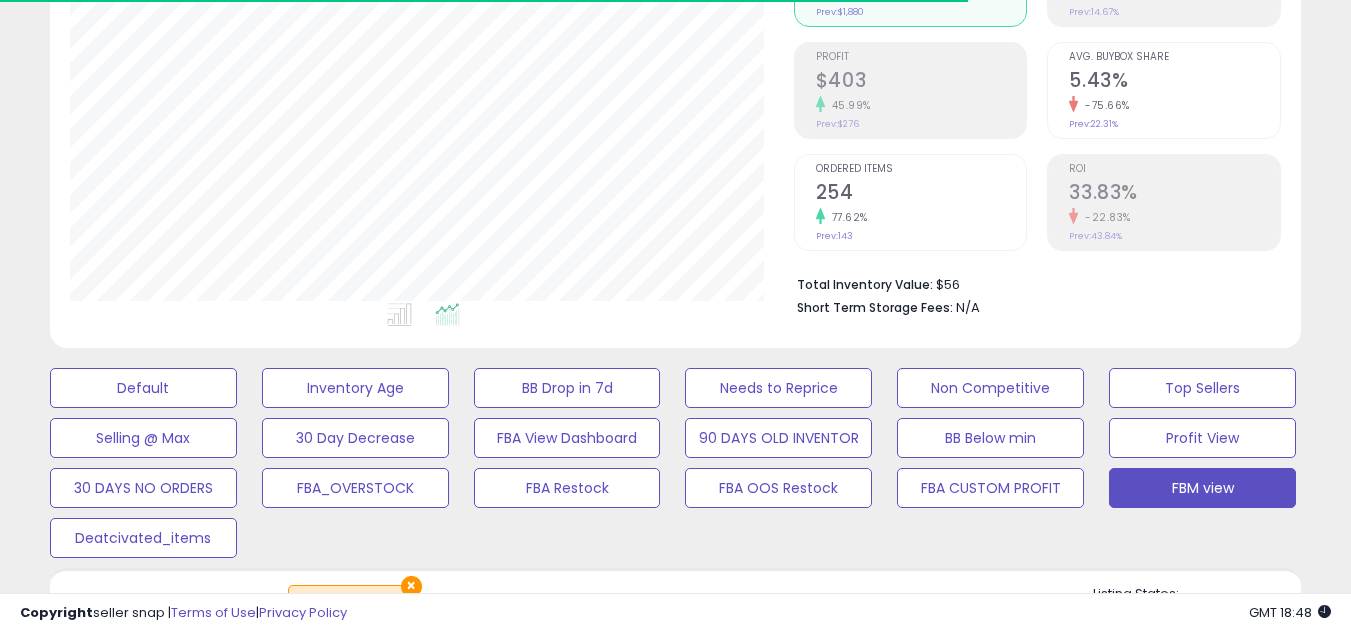 scroll, scrollTop: 999590, scrollLeft: 999276, axis: both 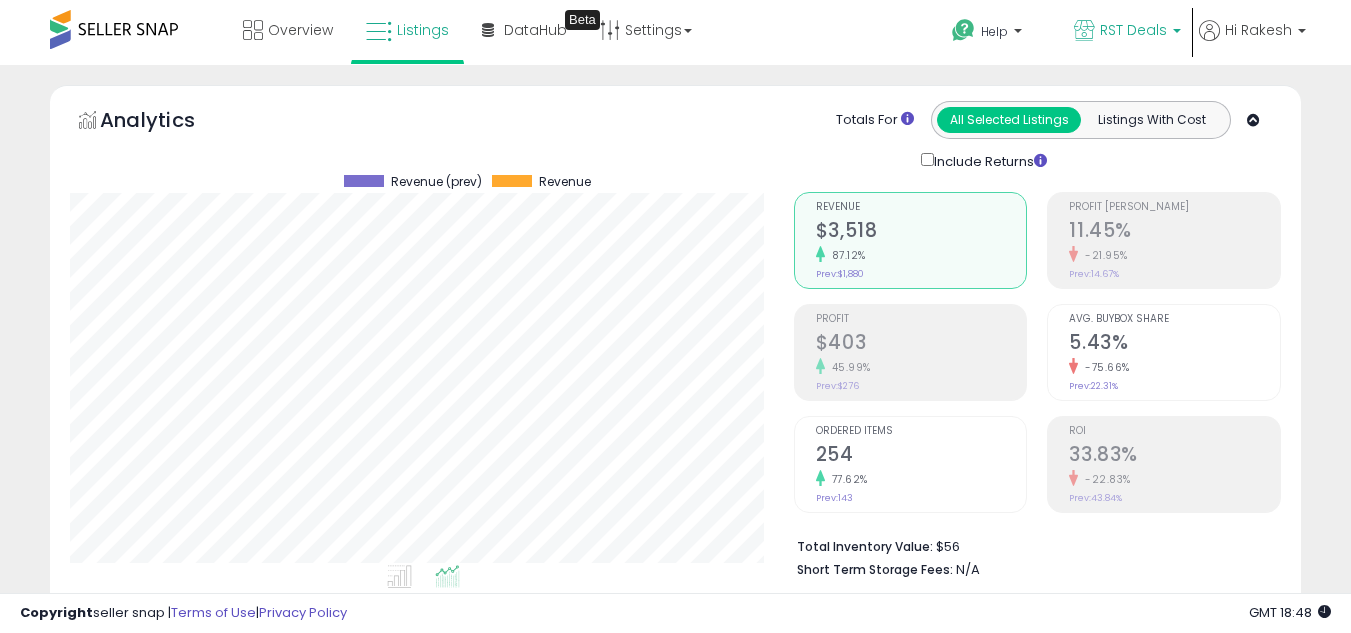 click on "RST Deals" at bounding box center (1133, 30) 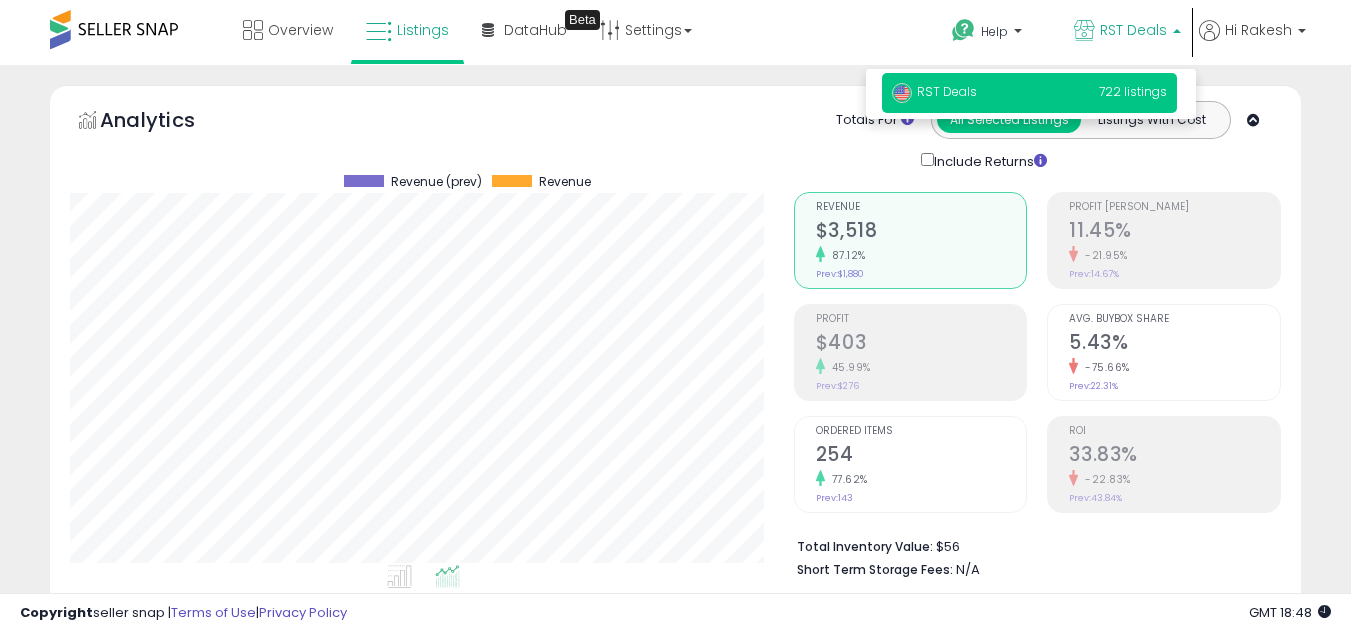 click on "RST Deals" at bounding box center (1133, 30) 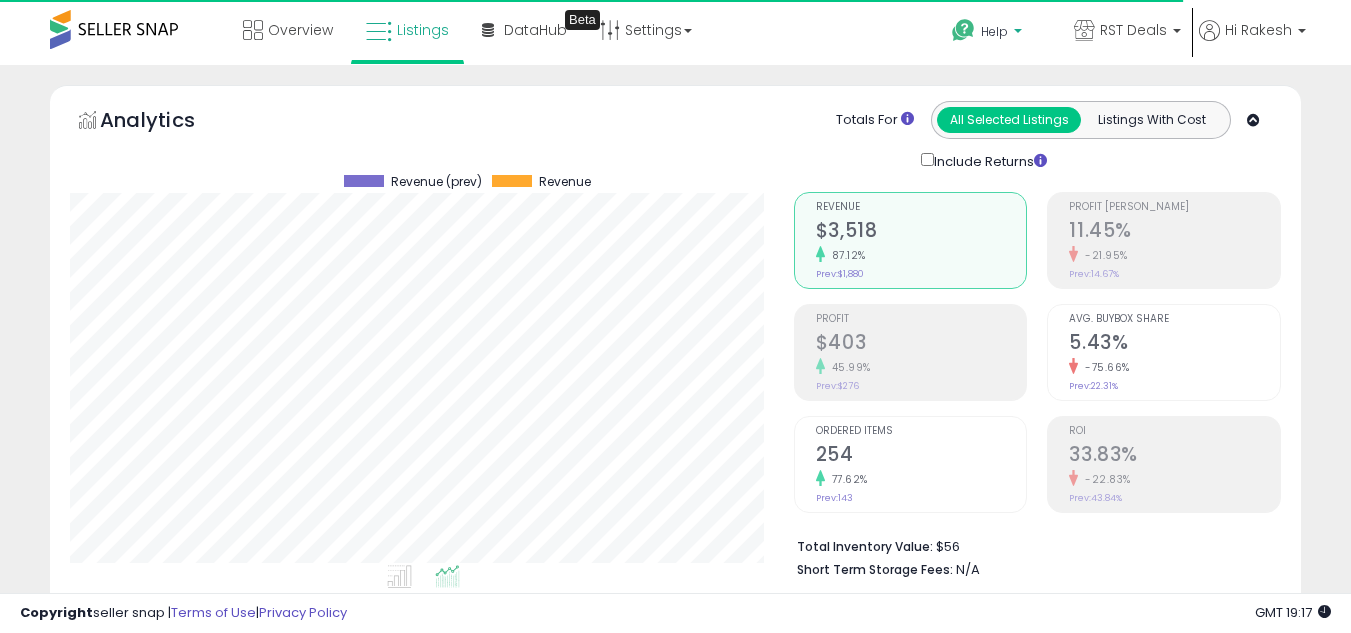 click on "Help" at bounding box center (994, 31) 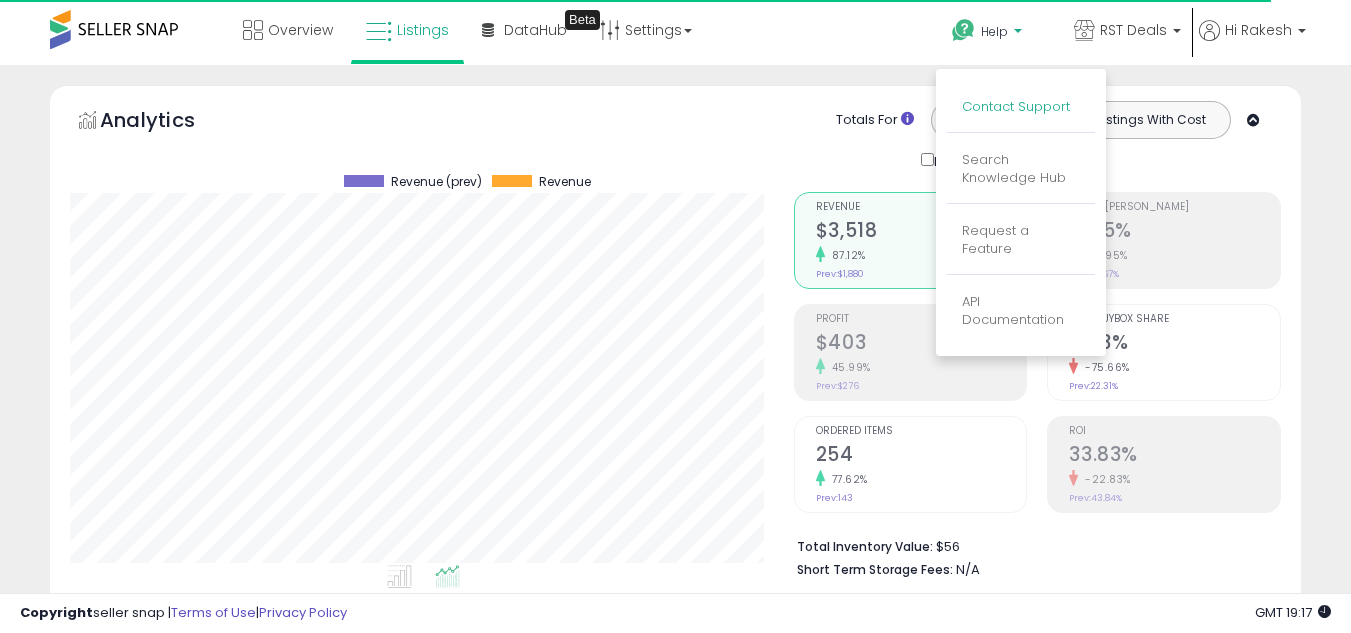 click on "Contact Support" at bounding box center (1016, 106) 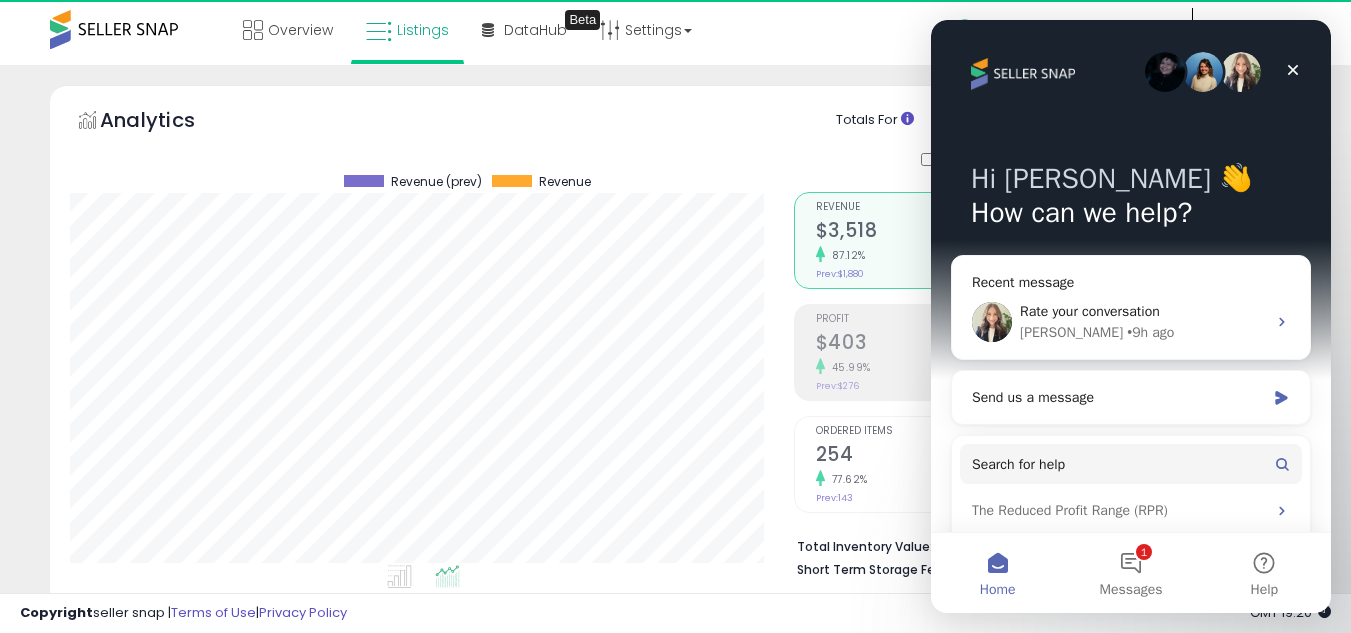 scroll, scrollTop: 0, scrollLeft: 0, axis: both 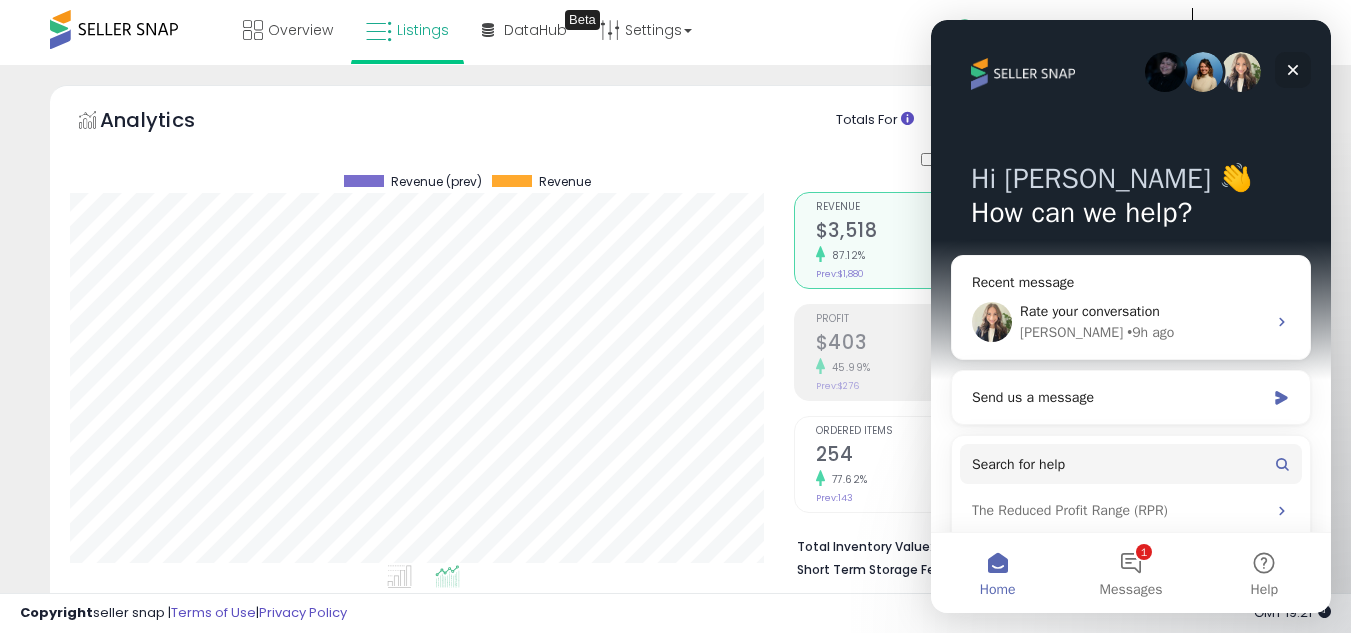 click 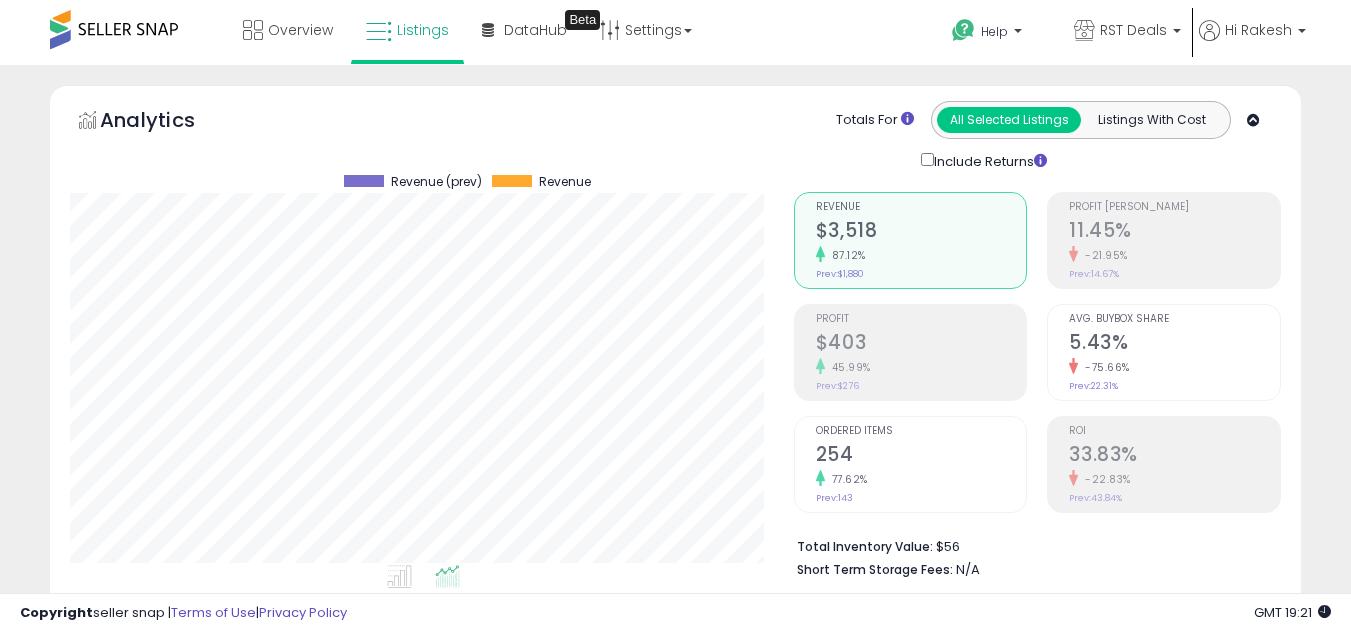 scroll, scrollTop: 0, scrollLeft: 0, axis: both 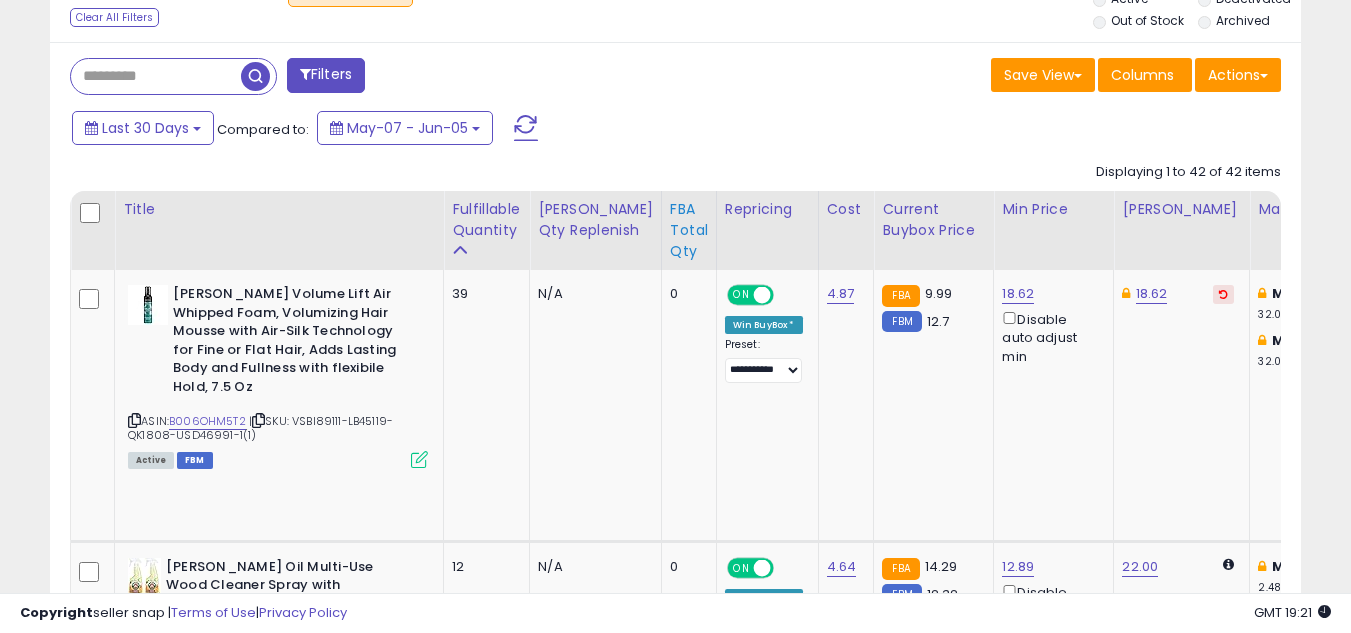 click on "FBA Total Qty" at bounding box center (689, 230) 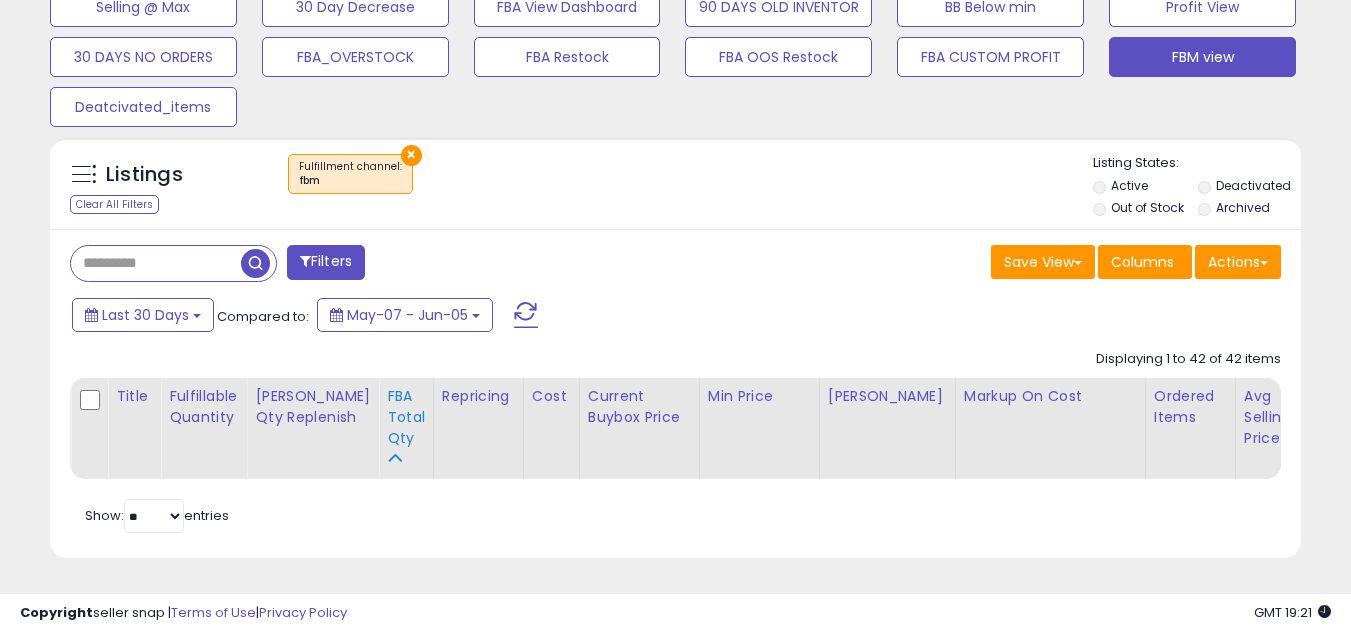 scroll, scrollTop: 708, scrollLeft: 0, axis: vertical 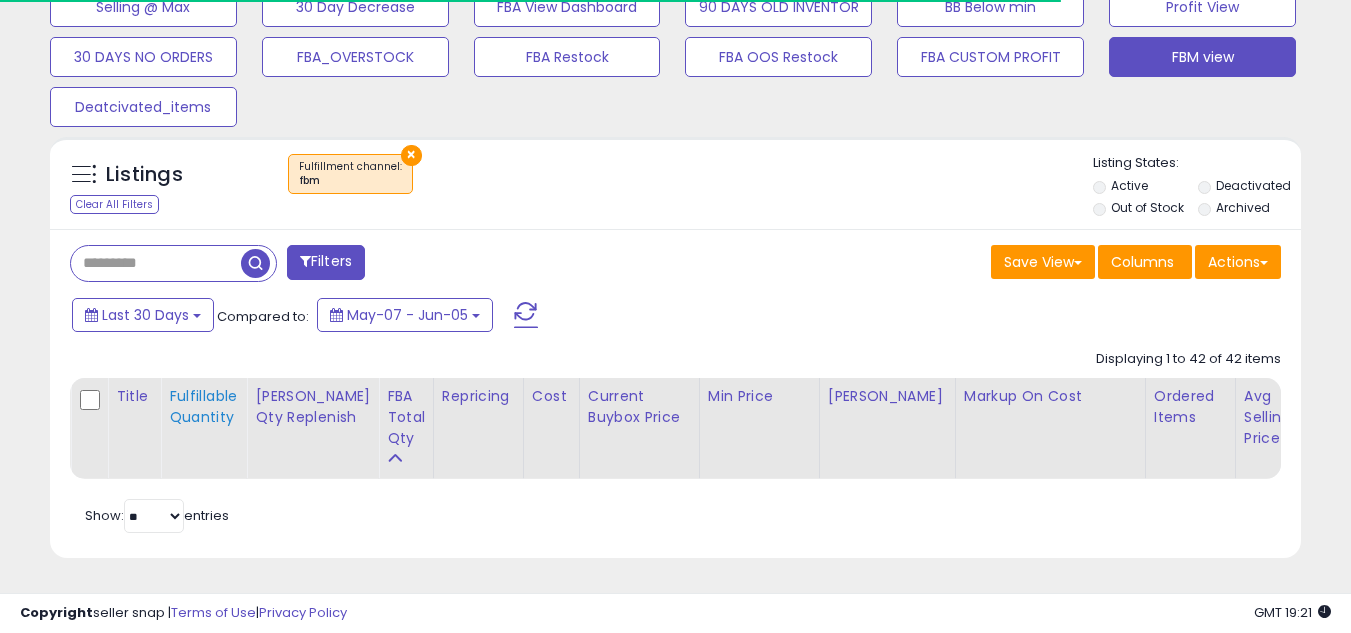 click on "Fulfillable Quantity" at bounding box center [203, 407] 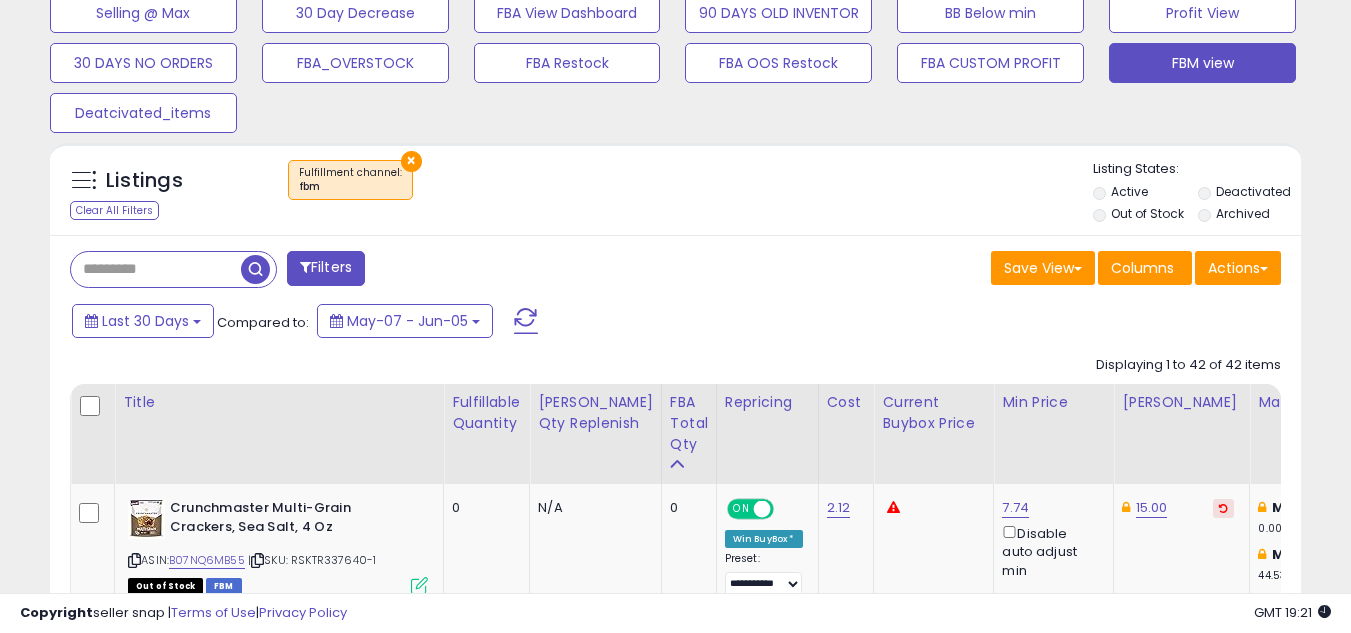 scroll, scrollTop: 880, scrollLeft: 0, axis: vertical 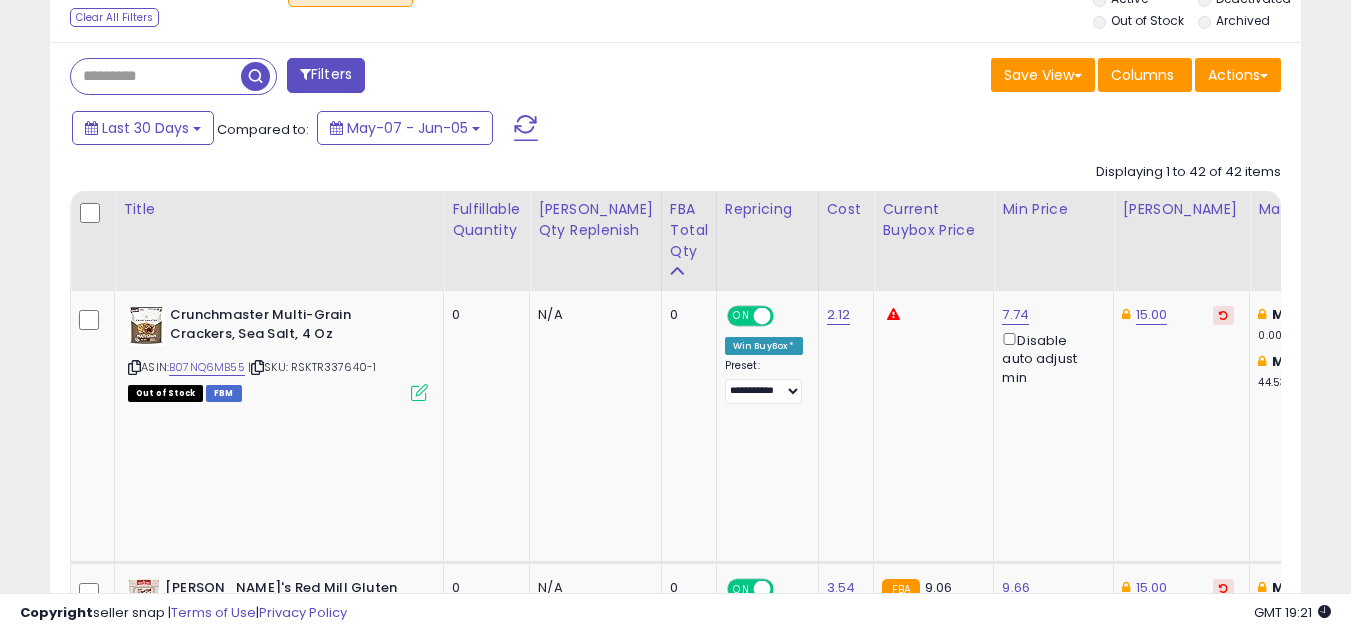 click on "Last 30 Days
Compared to:
May-07 - Jun-05" at bounding box center (672, 130) 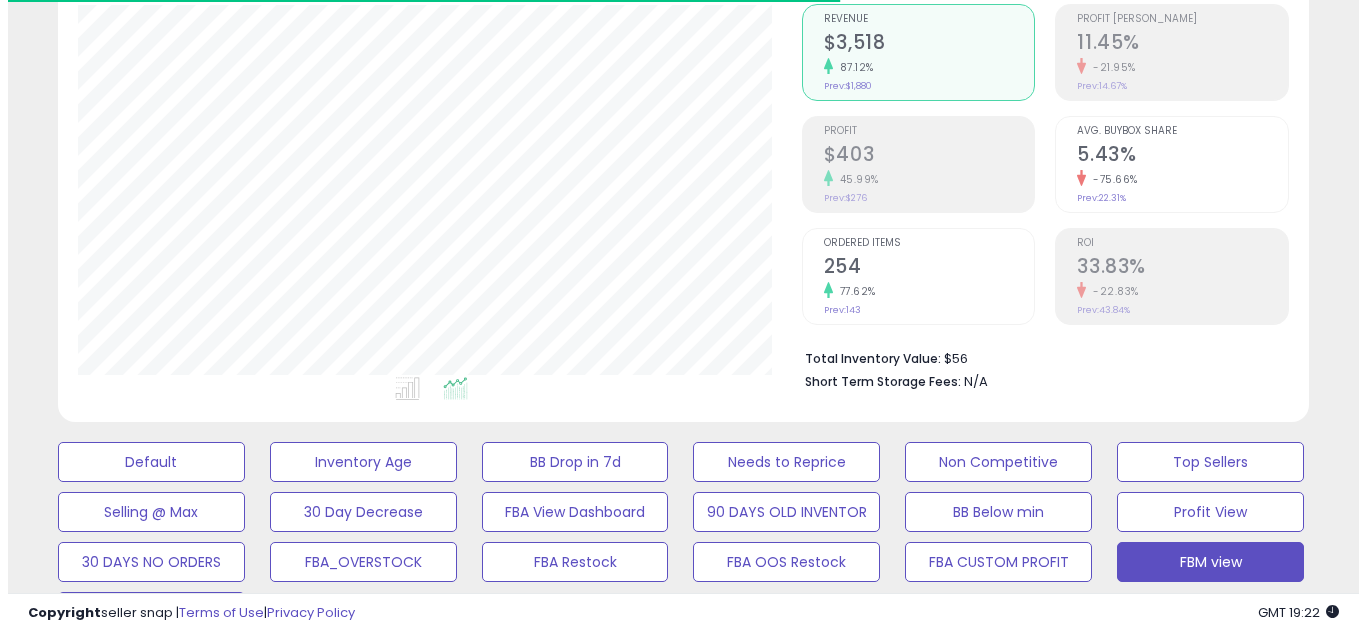 scroll, scrollTop: 0, scrollLeft: 0, axis: both 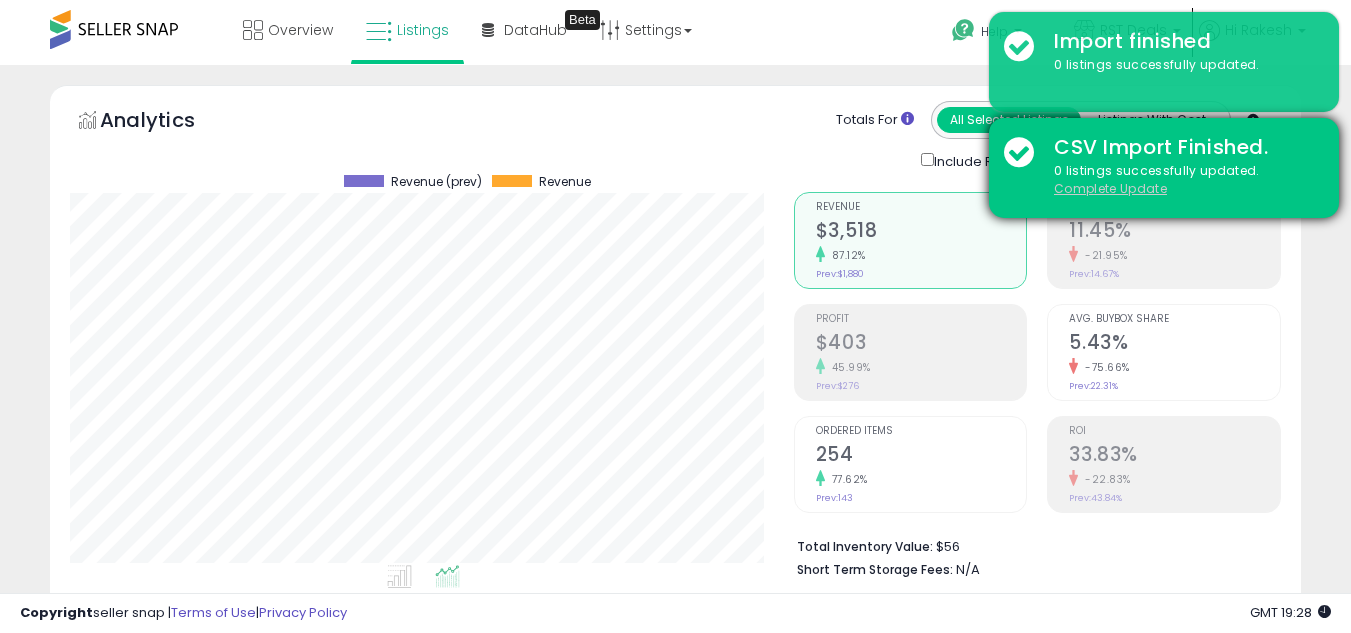 click on "Complete Update" at bounding box center (1110, 188) 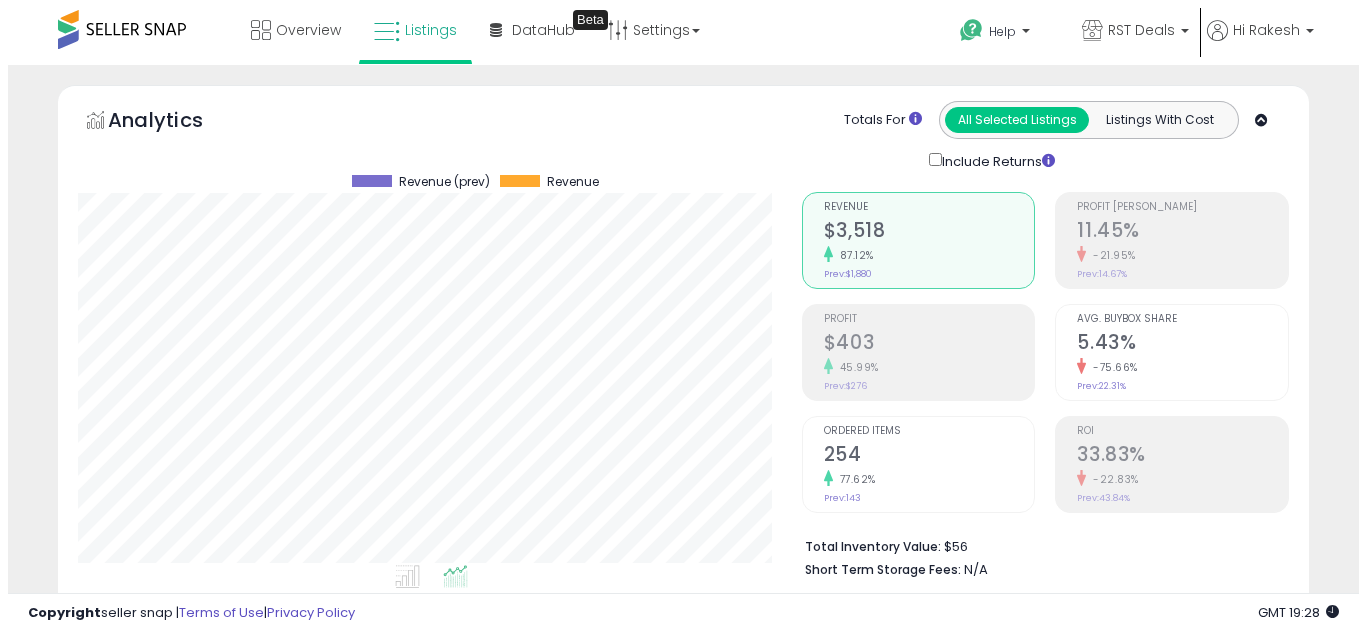 scroll, scrollTop: 999590, scrollLeft: 999267, axis: both 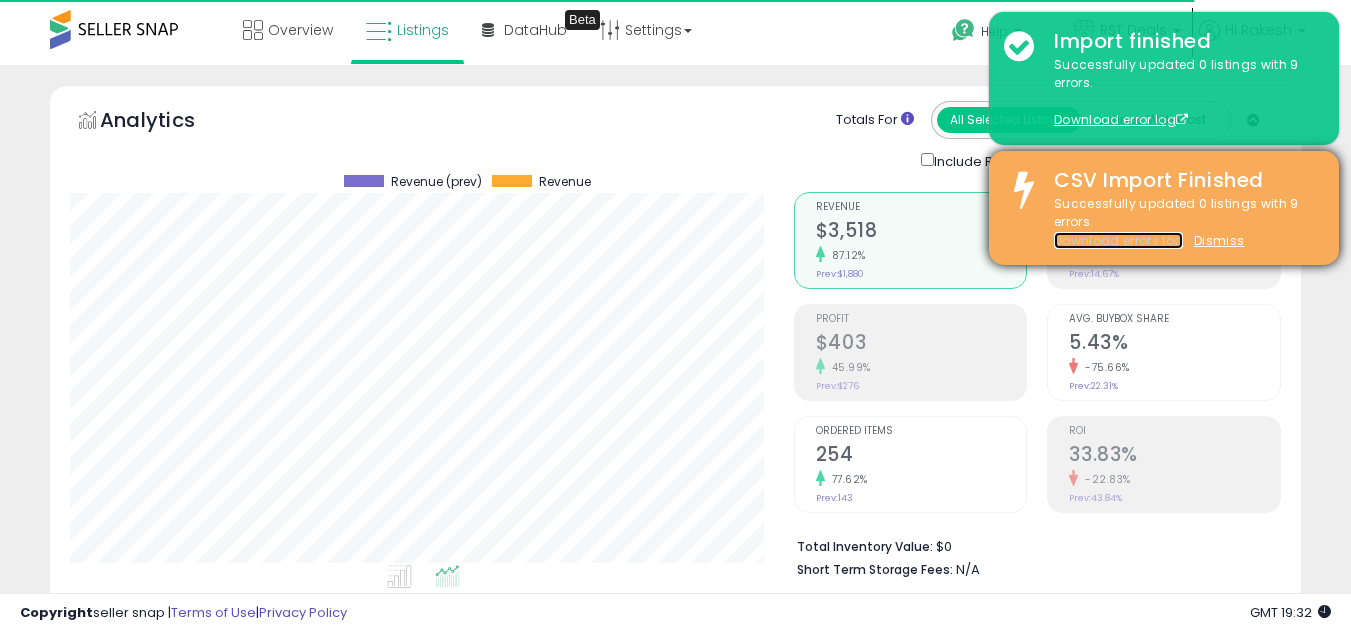 click on "Download errors log" at bounding box center [1118, 240] 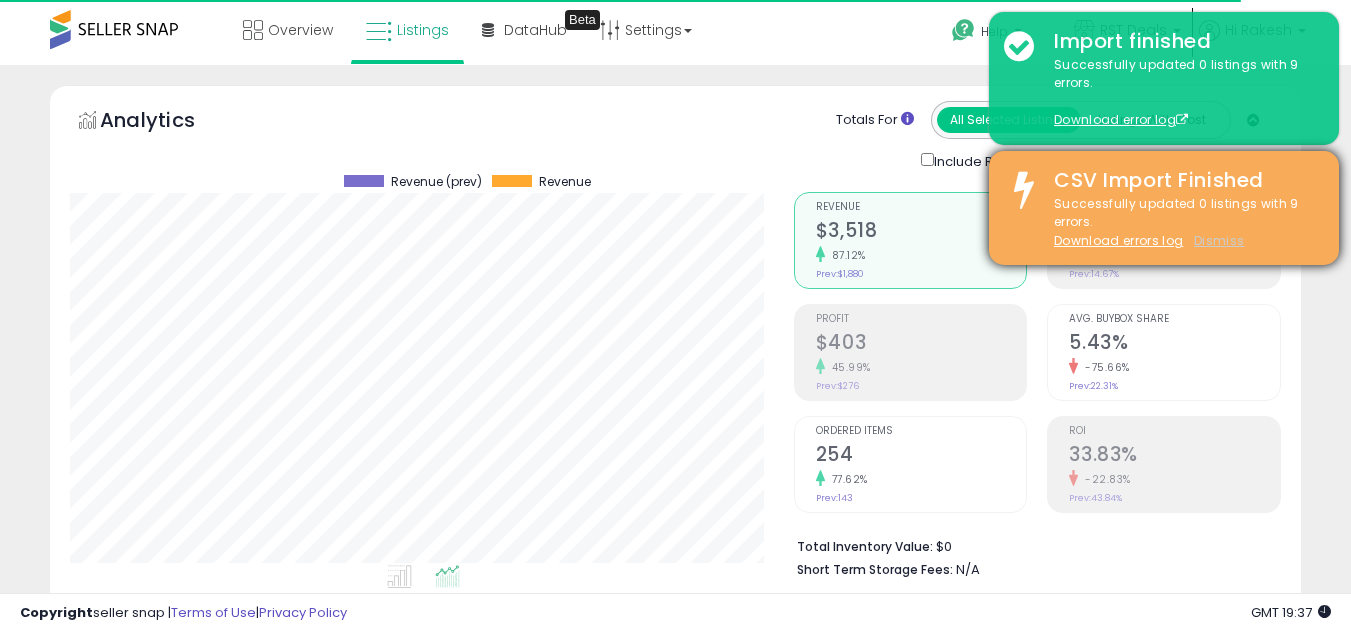 click on "Dismiss" at bounding box center [1219, 240] 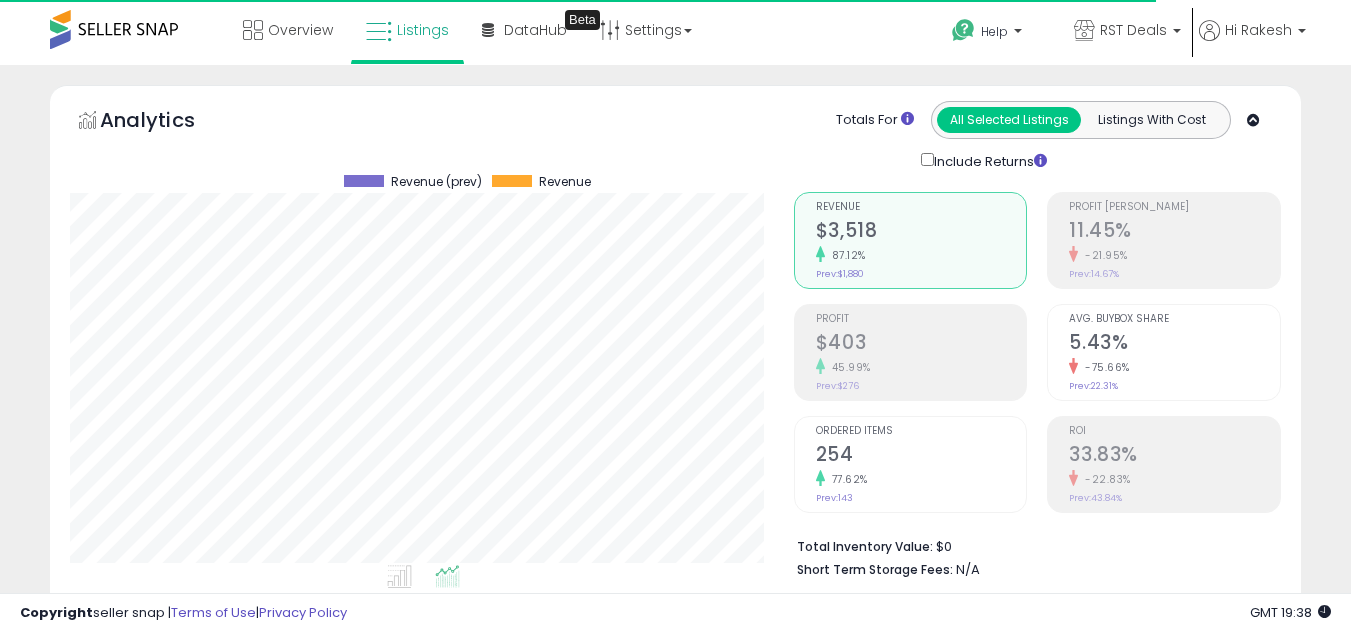 scroll, scrollTop: 999590, scrollLeft: 999276, axis: both 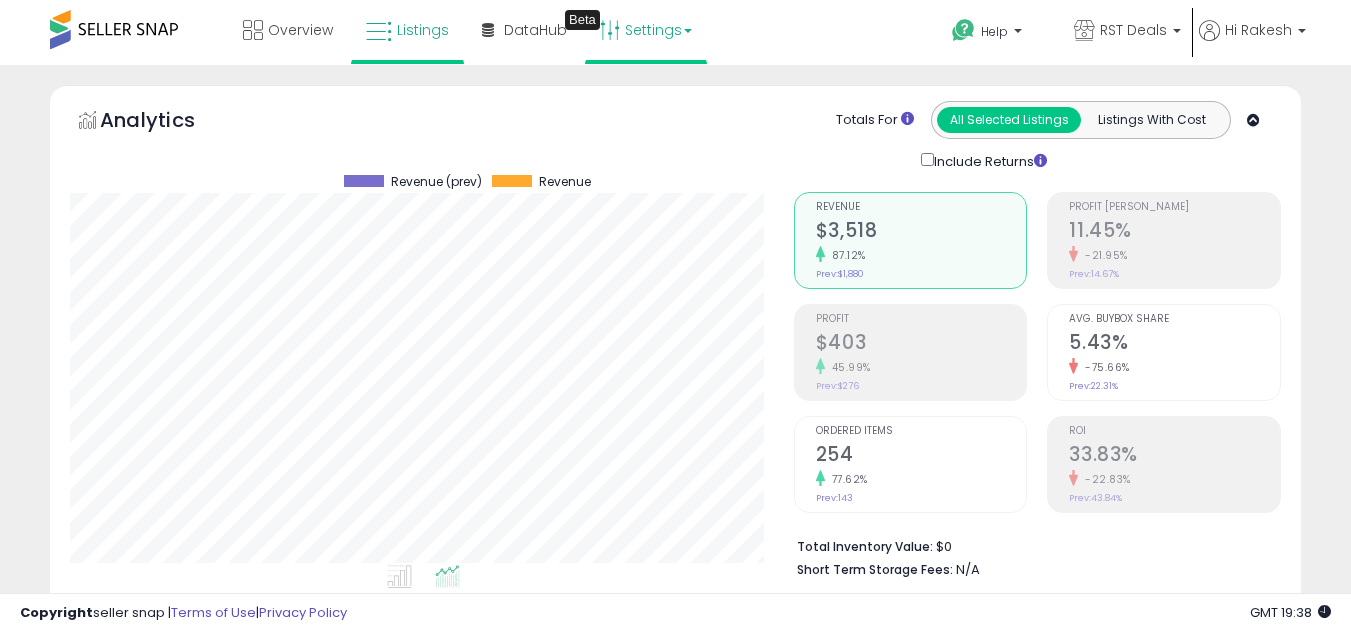 click on "Settings" at bounding box center (646, 30) 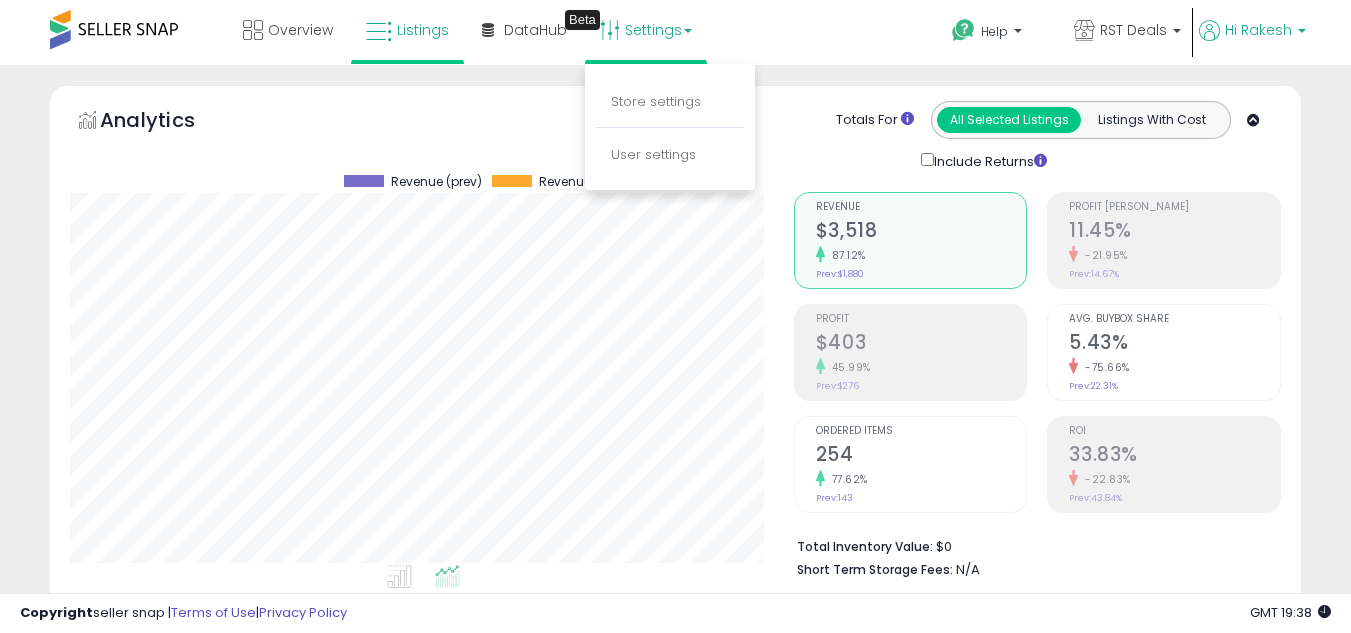 click on "Hi Rakesh" at bounding box center [1258, 30] 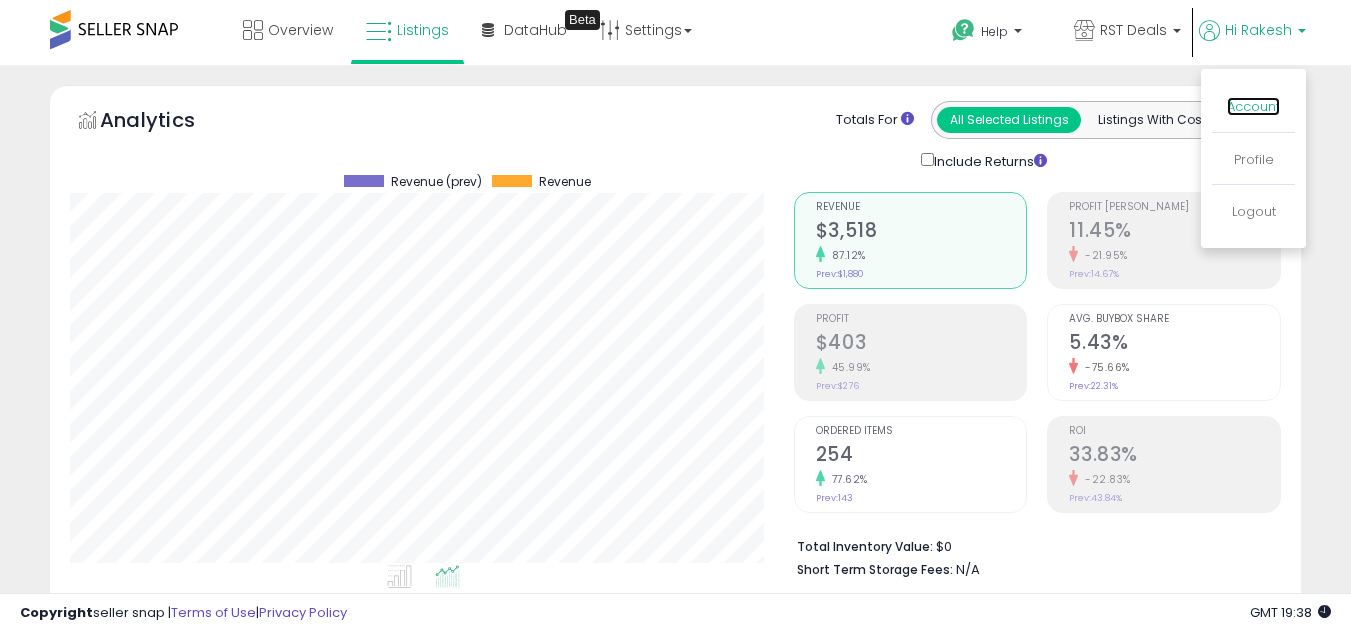click on "Account" at bounding box center [1253, 106] 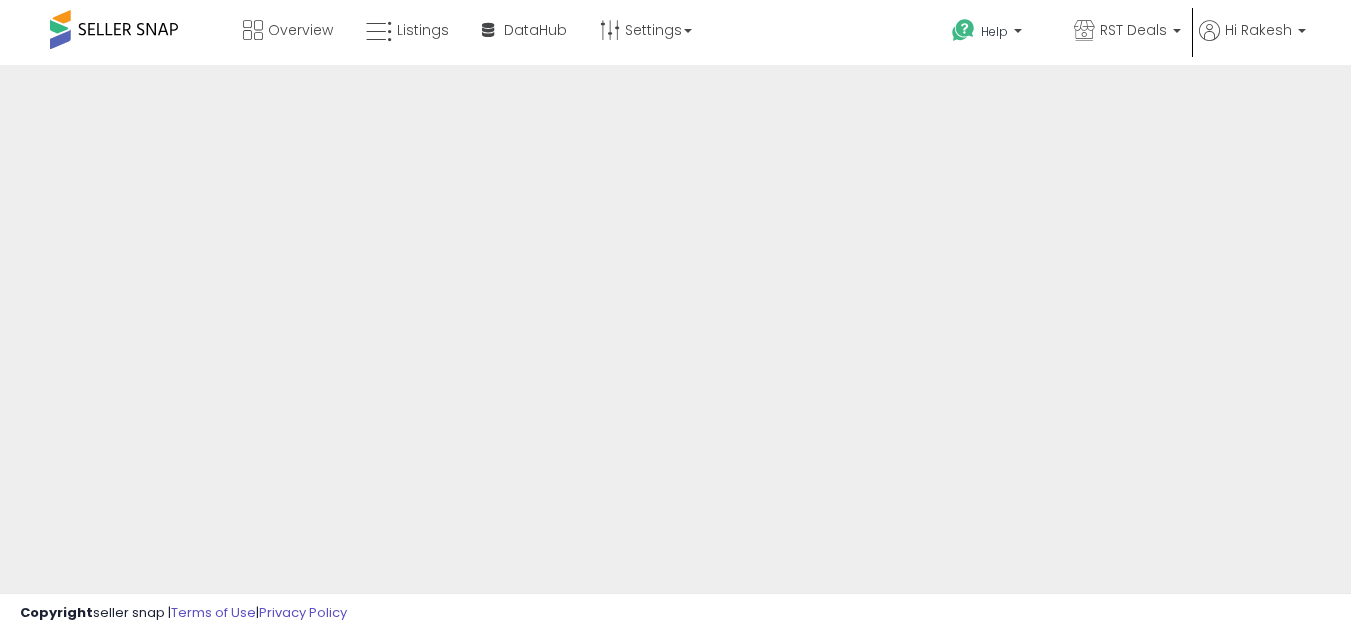 scroll, scrollTop: 0, scrollLeft: 0, axis: both 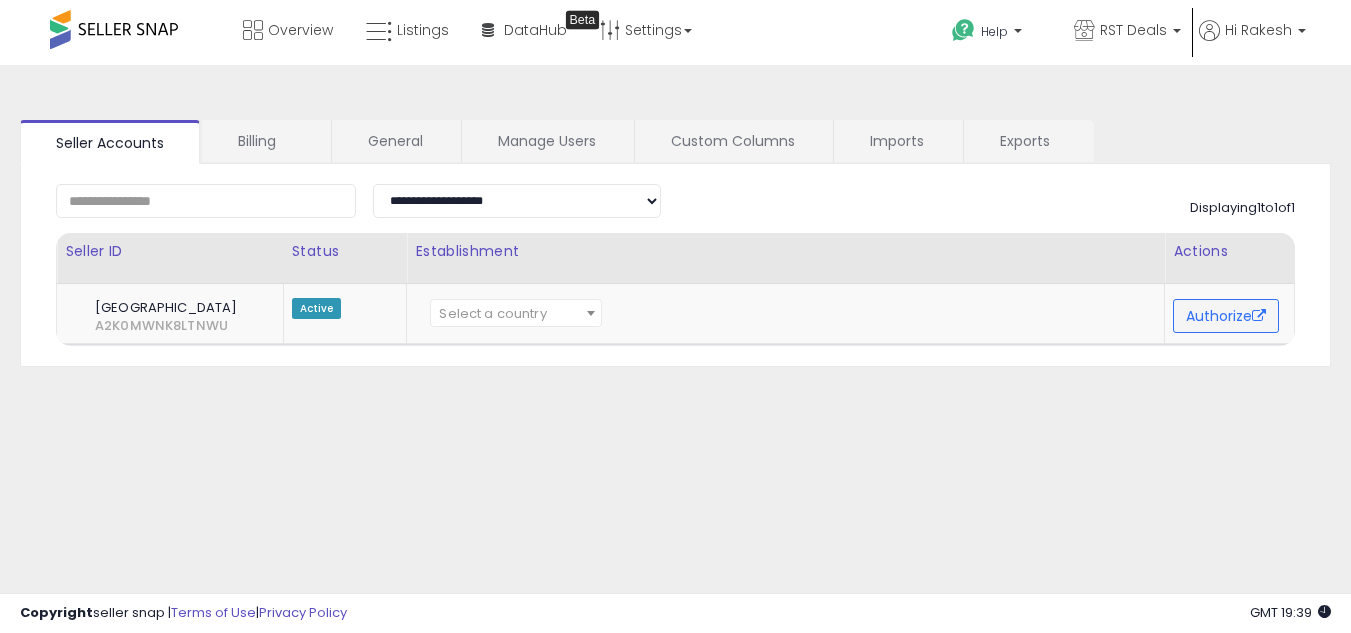 click on "Seller Accounts
Billing
General
Manage Users
Custom Columns
Imports
Exports" at bounding box center (675, 142) 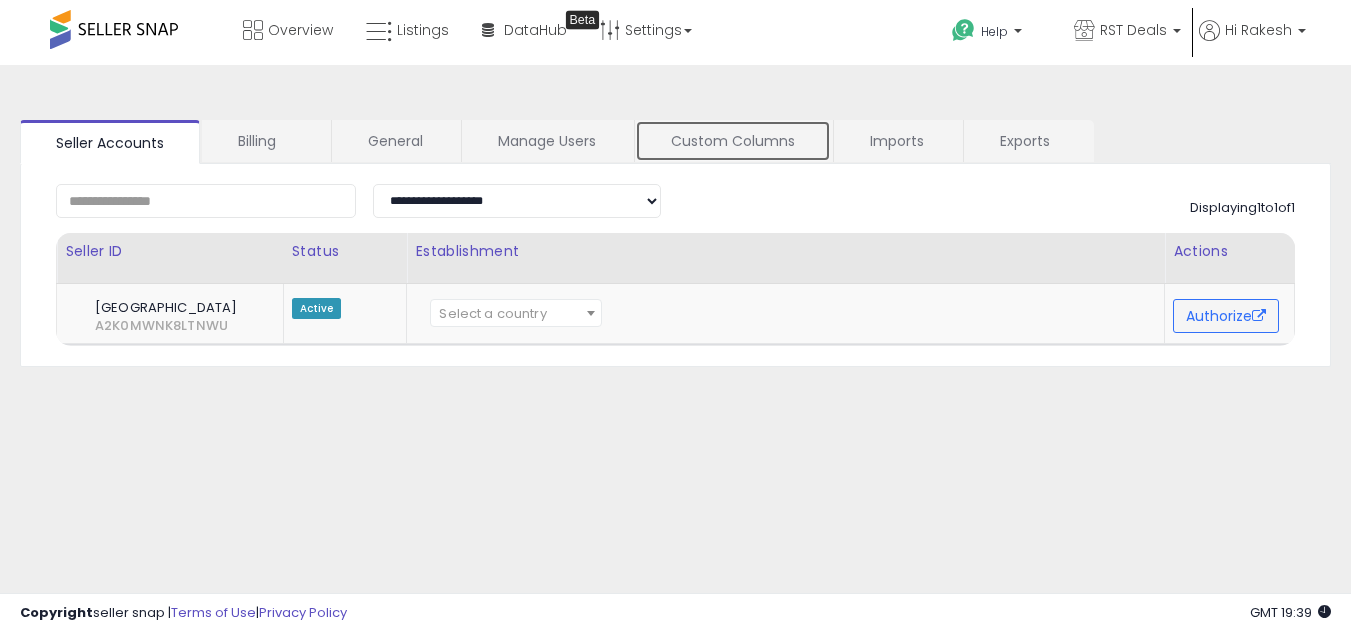 click on "Custom Columns" at bounding box center [733, 141] 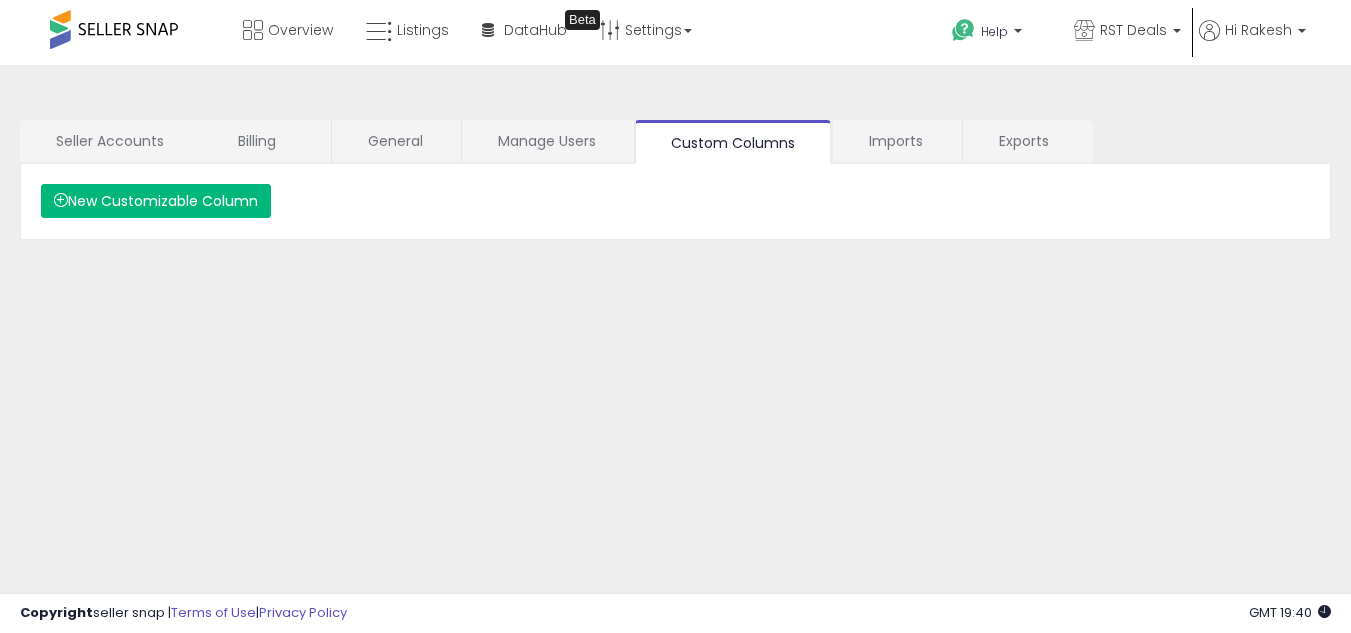 click on "New Customizable Column" at bounding box center (156, 201) 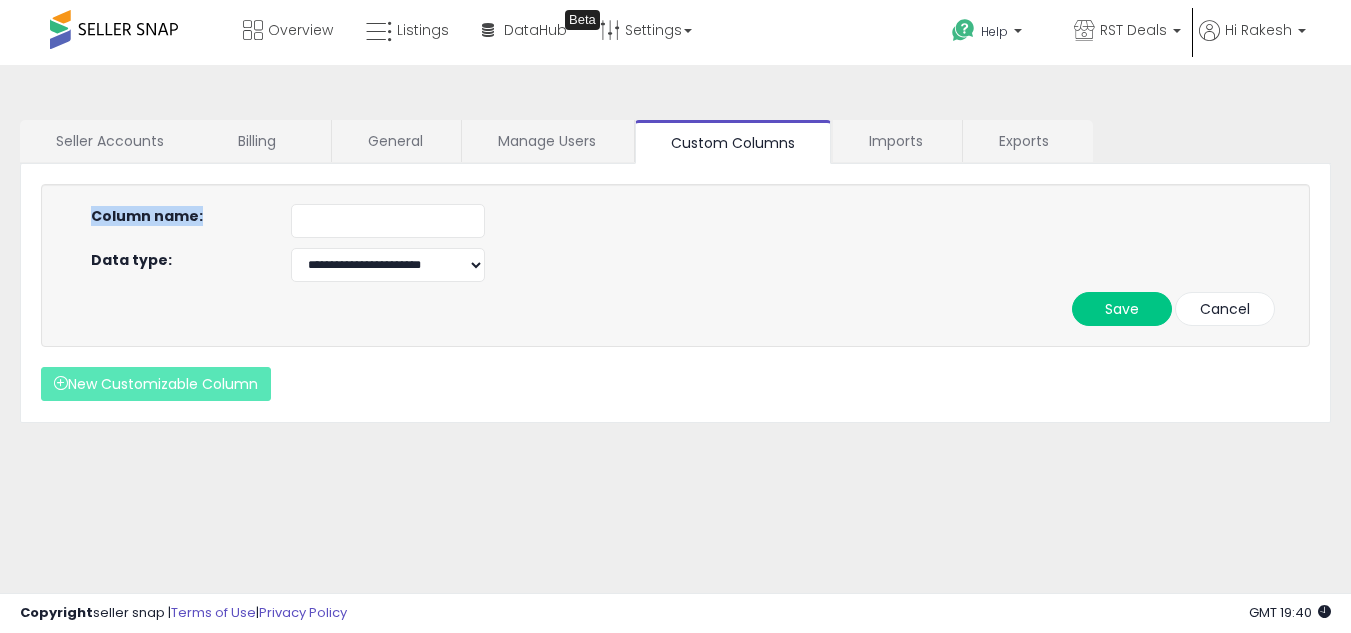 click on "**********" 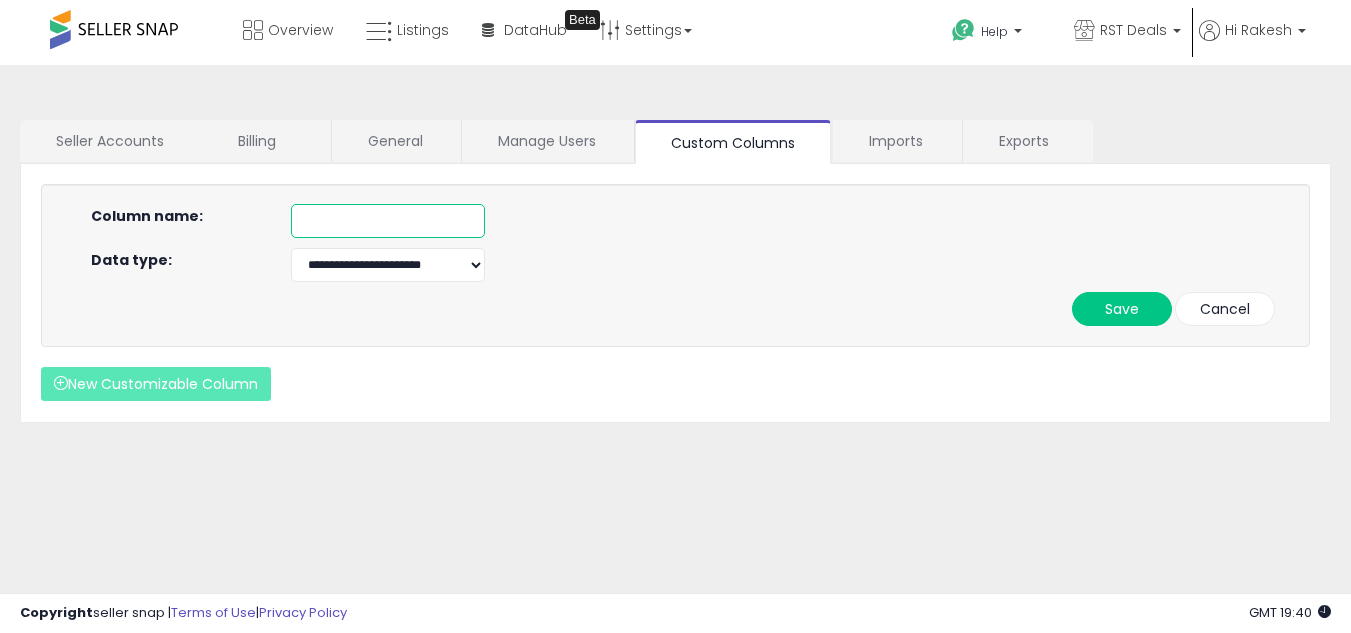 click at bounding box center [388, 221] 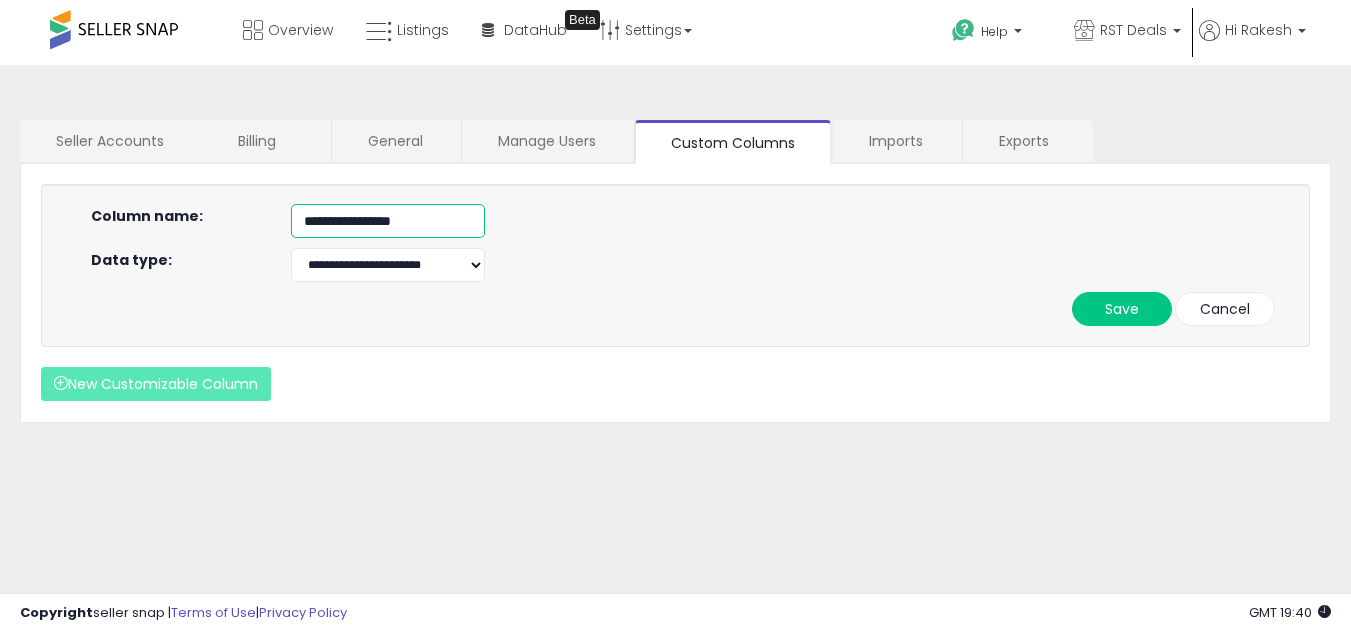 type on "**********" 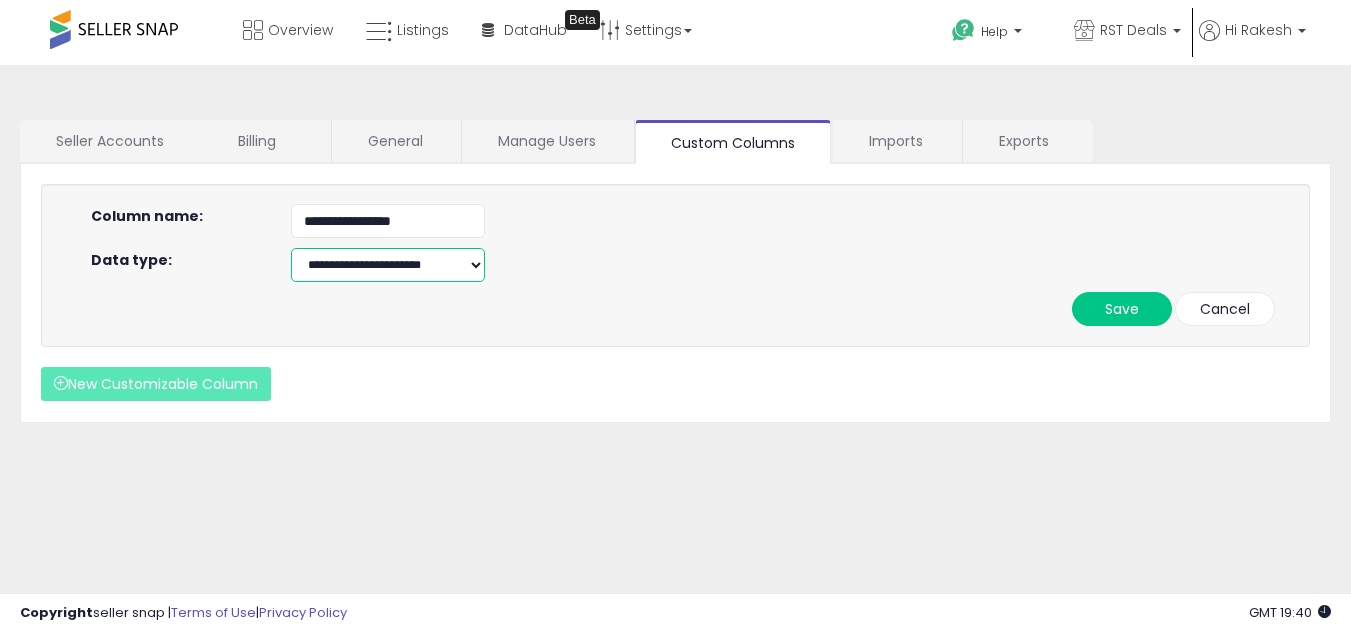 click on "**********" at bounding box center [388, 265] 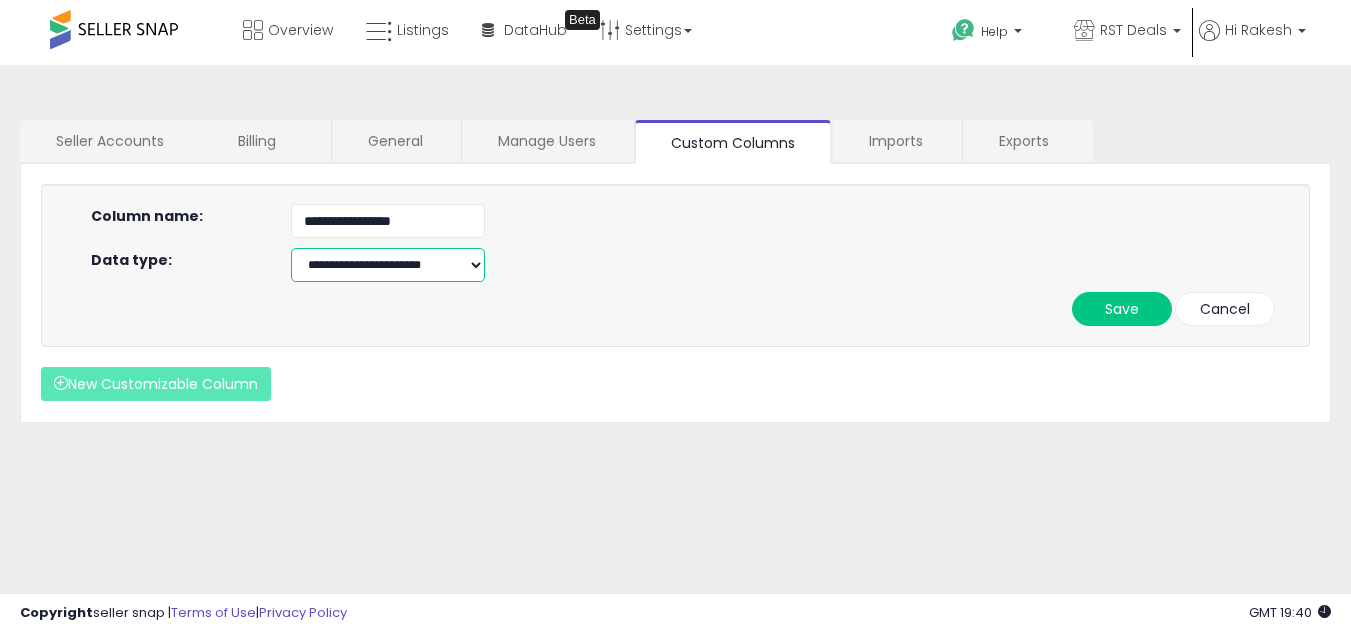 select on "******" 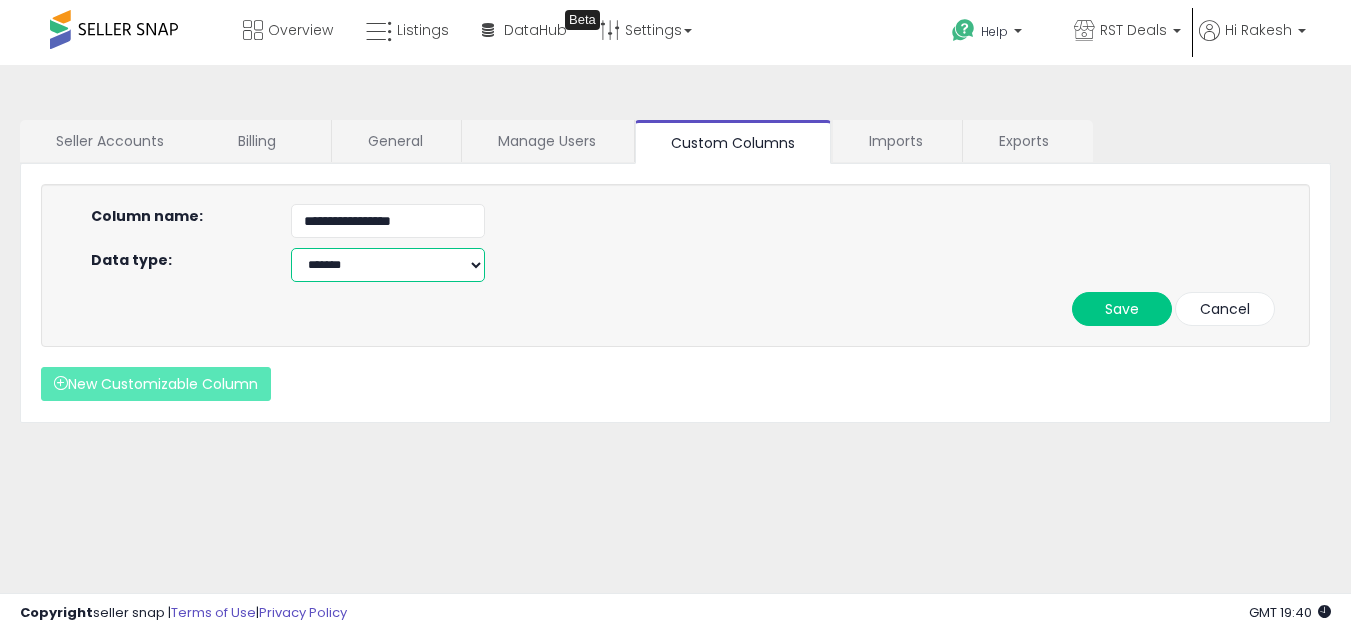 click on "**********" at bounding box center [388, 265] 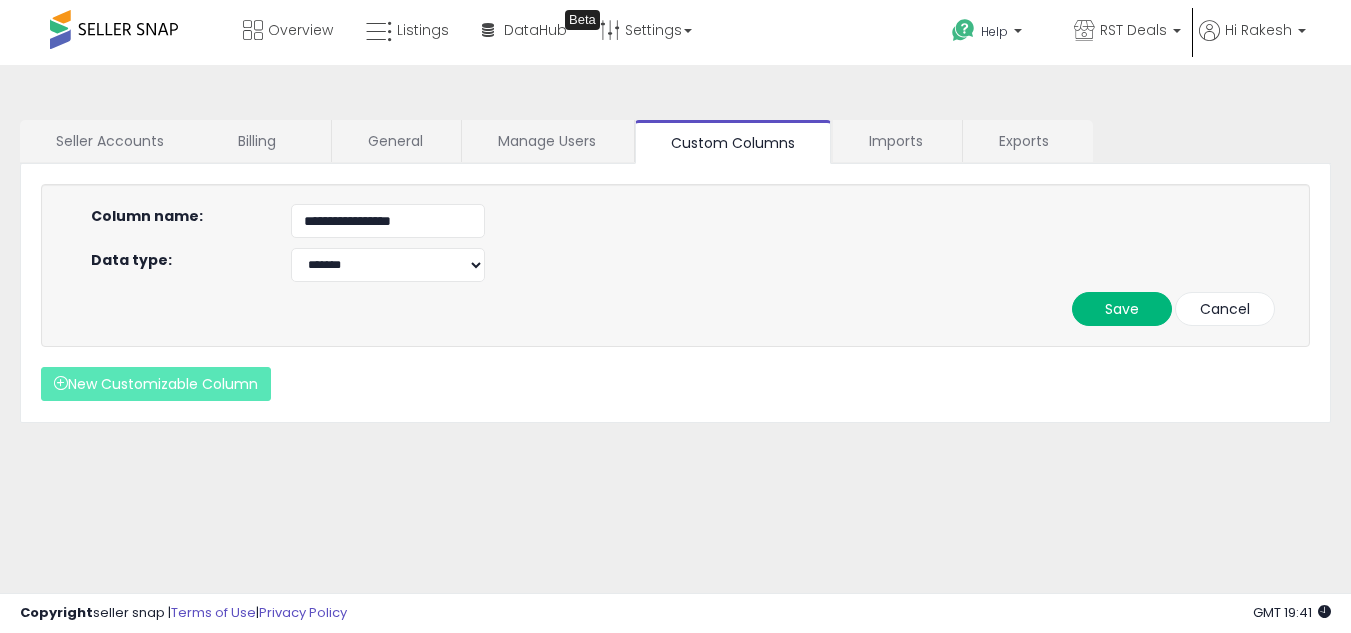 click on "Save" at bounding box center (1122, 309) 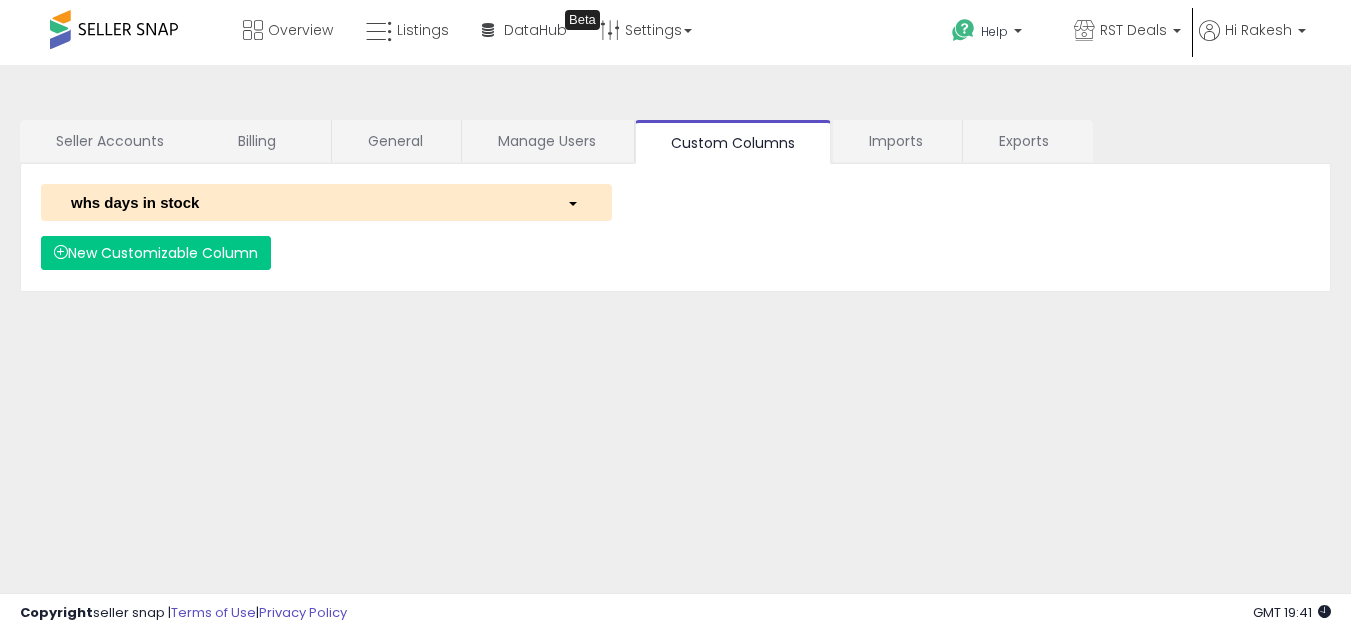 click on "whs days in stock" at bounding box center [304, 202] 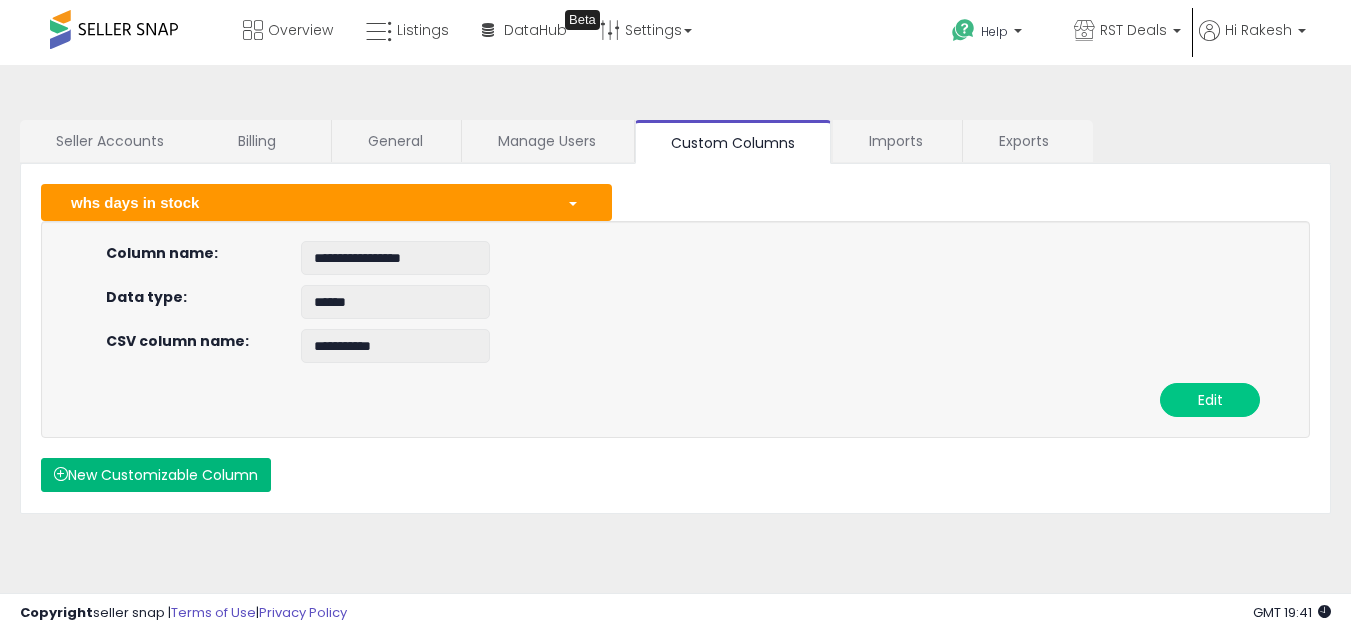 click on "New Customizable Column" at bounding box center [156, 475] 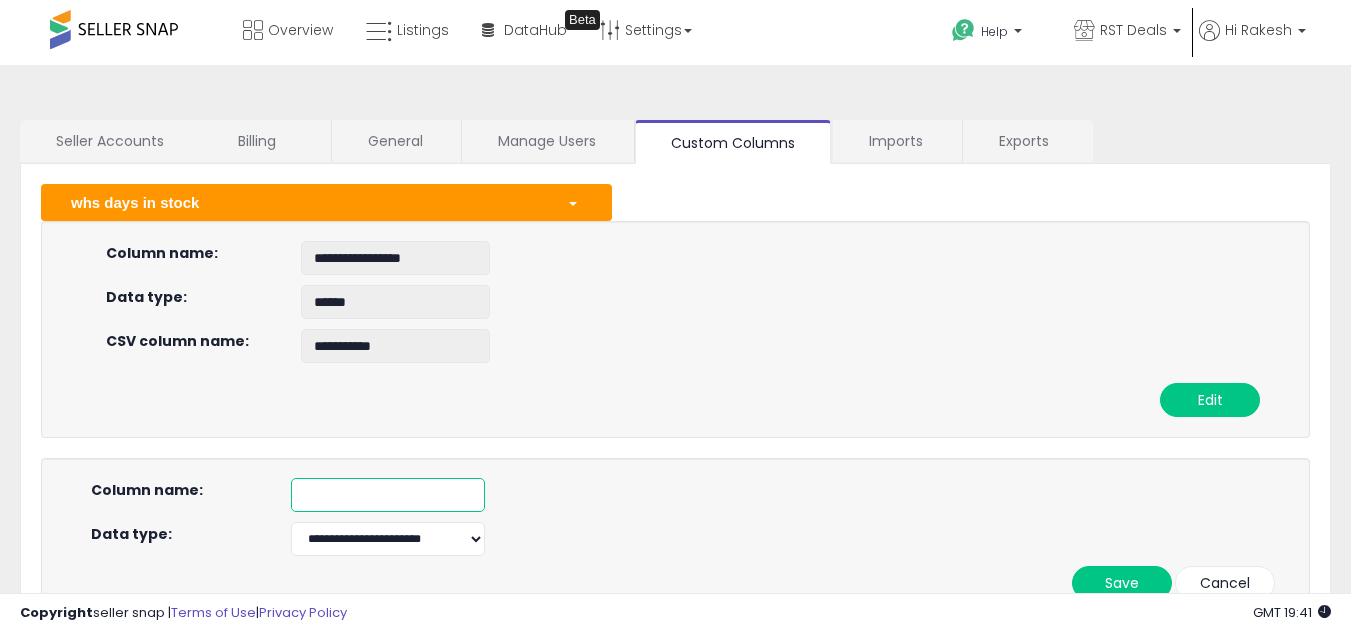 click at bounding box center [388, 495] 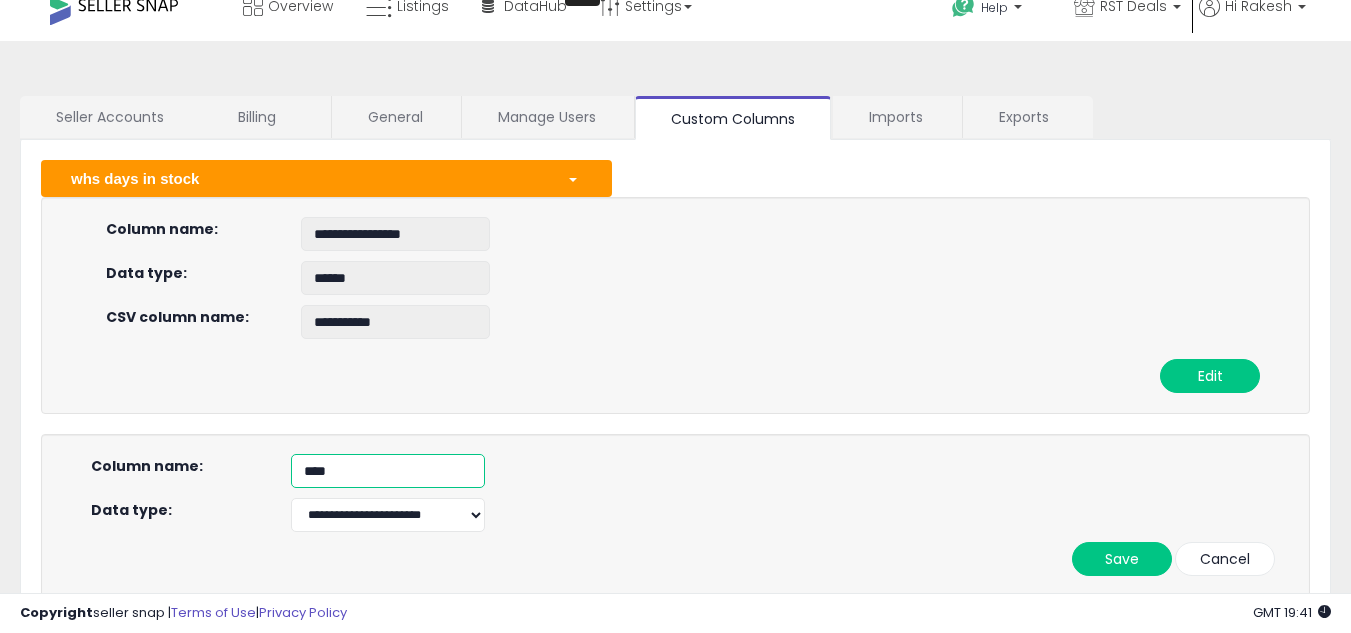 scroll, scrollTop: 25, scrollLeft: 0, axis: vertical 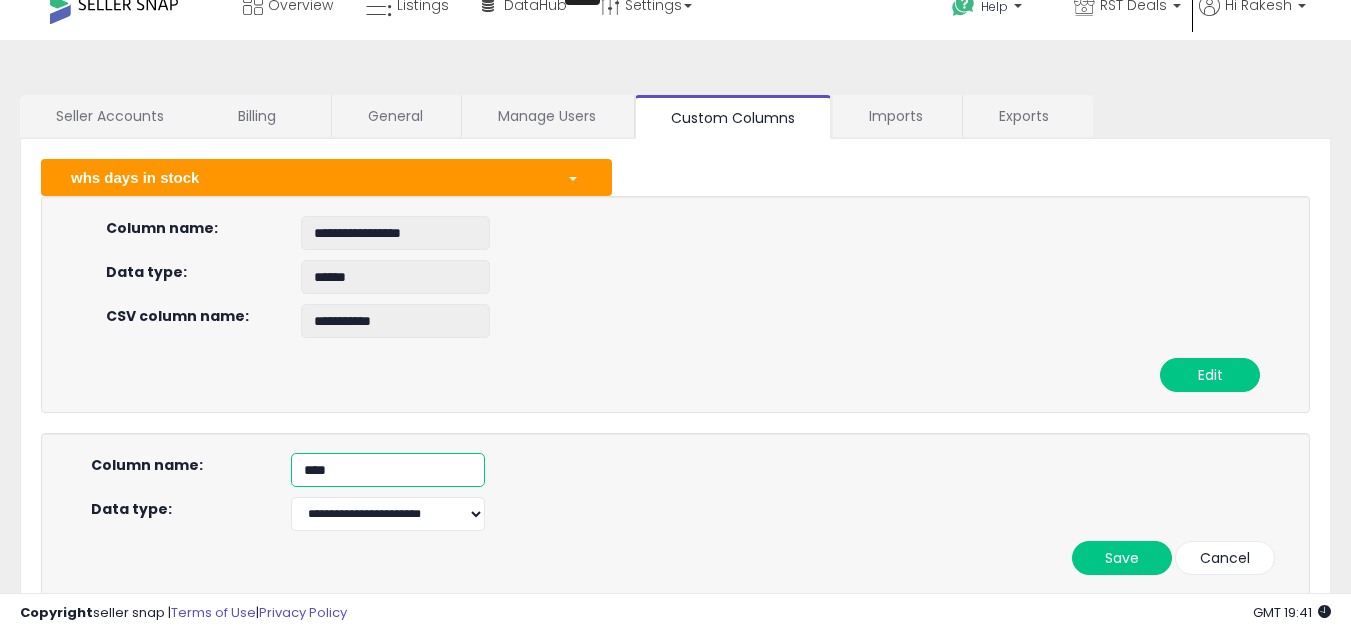 type on "****" 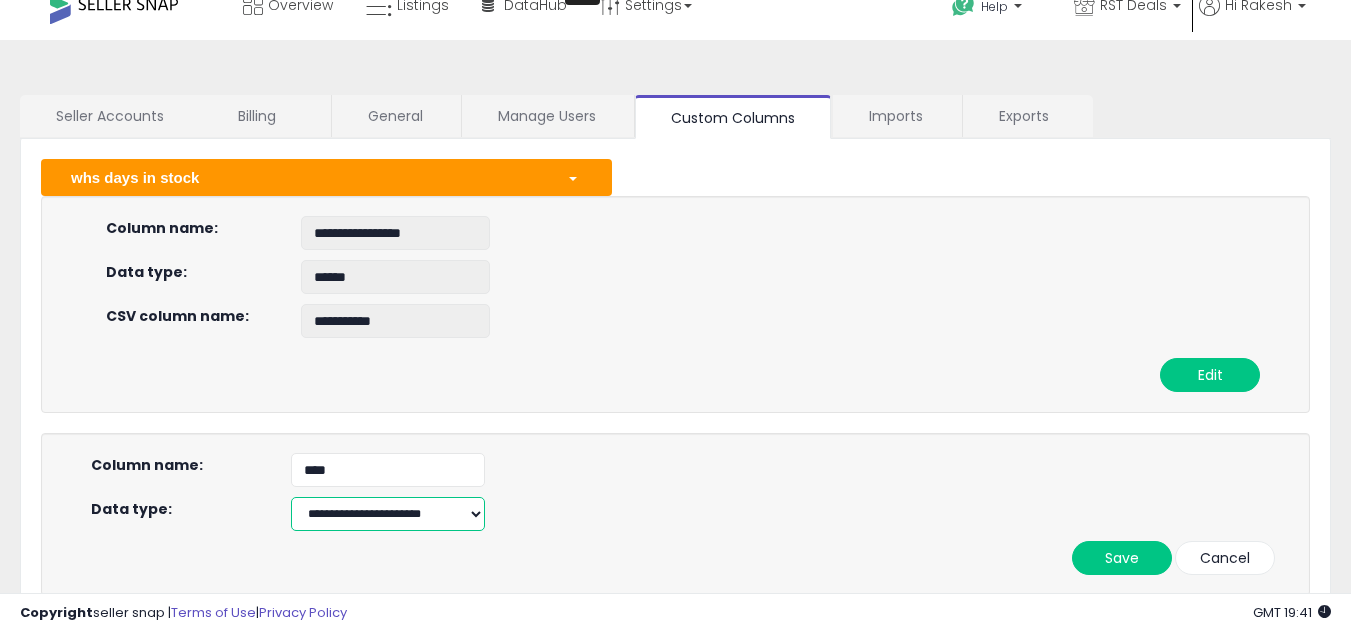 click on "**********" at bounding box center (388, 514) 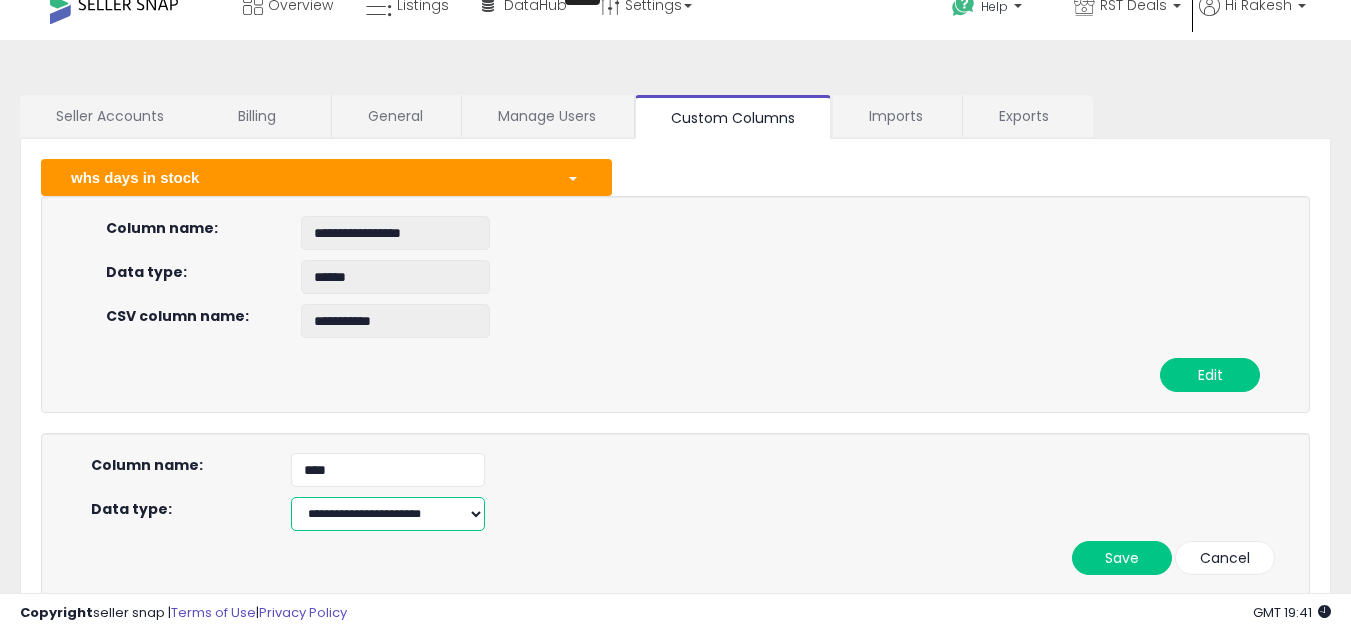 select on "******" 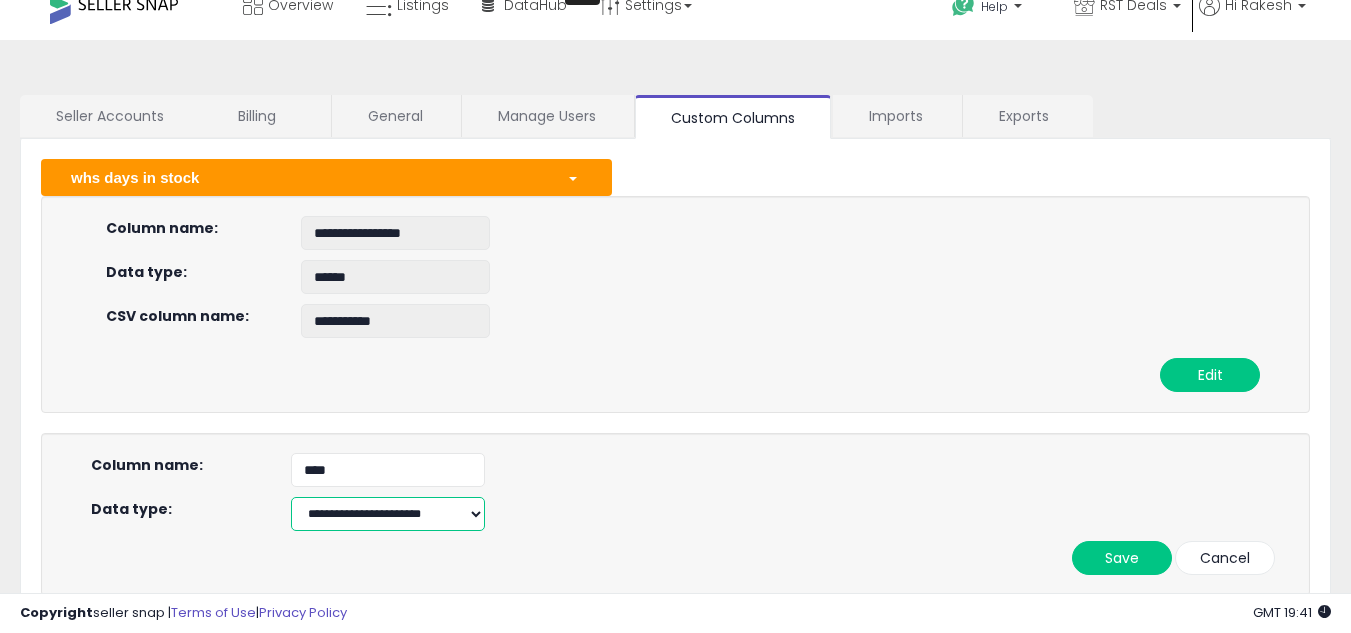 click on "**********" at bounding box center (388, 514) 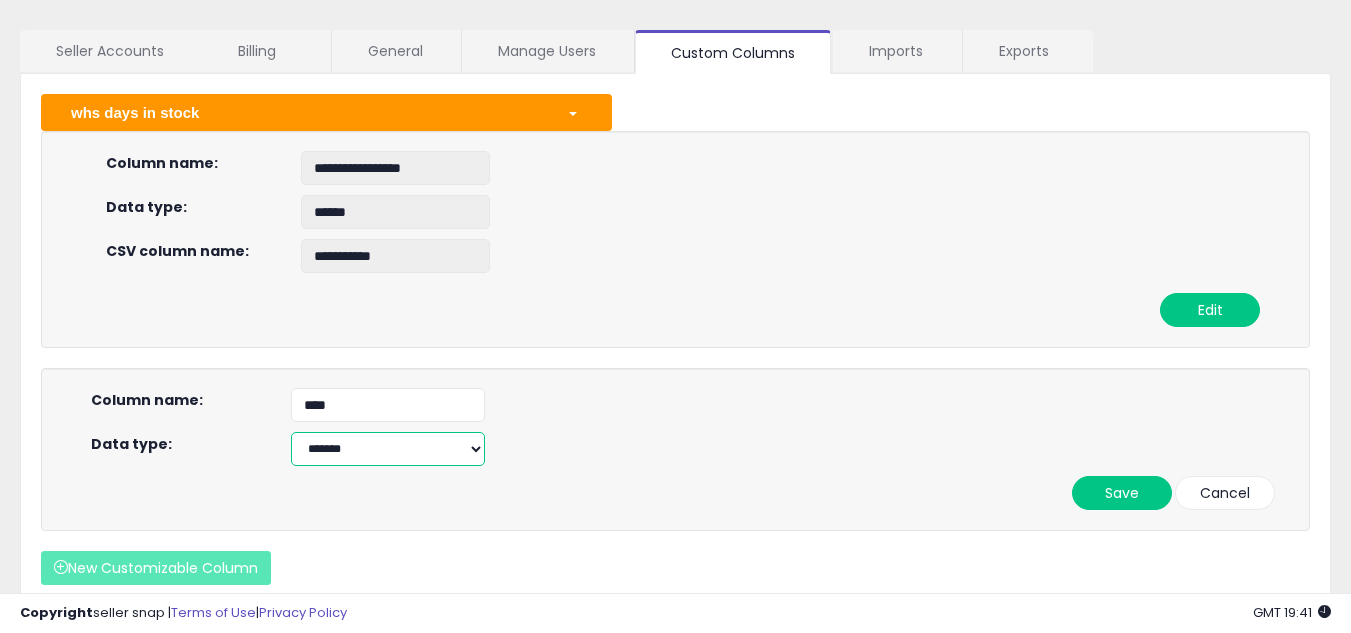scroll, scrollTop: 93, scrollLeft: 0, axis: vertical 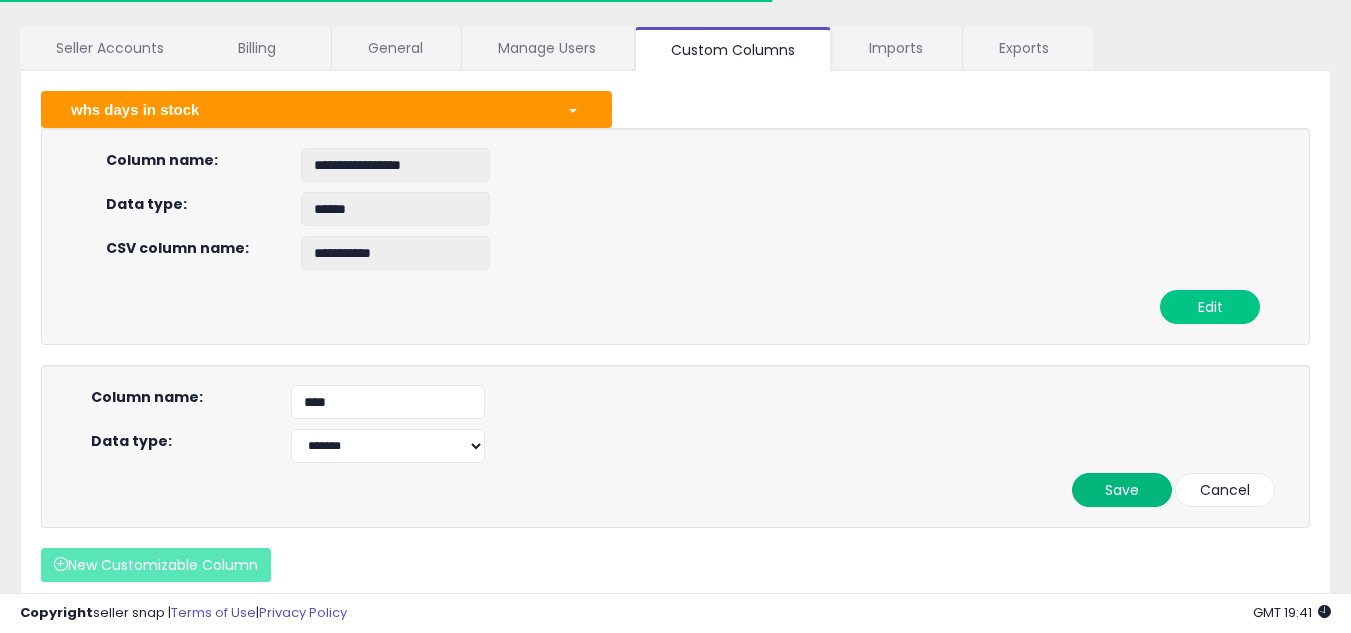 click on "Save" at bounding box center [1122, 490] 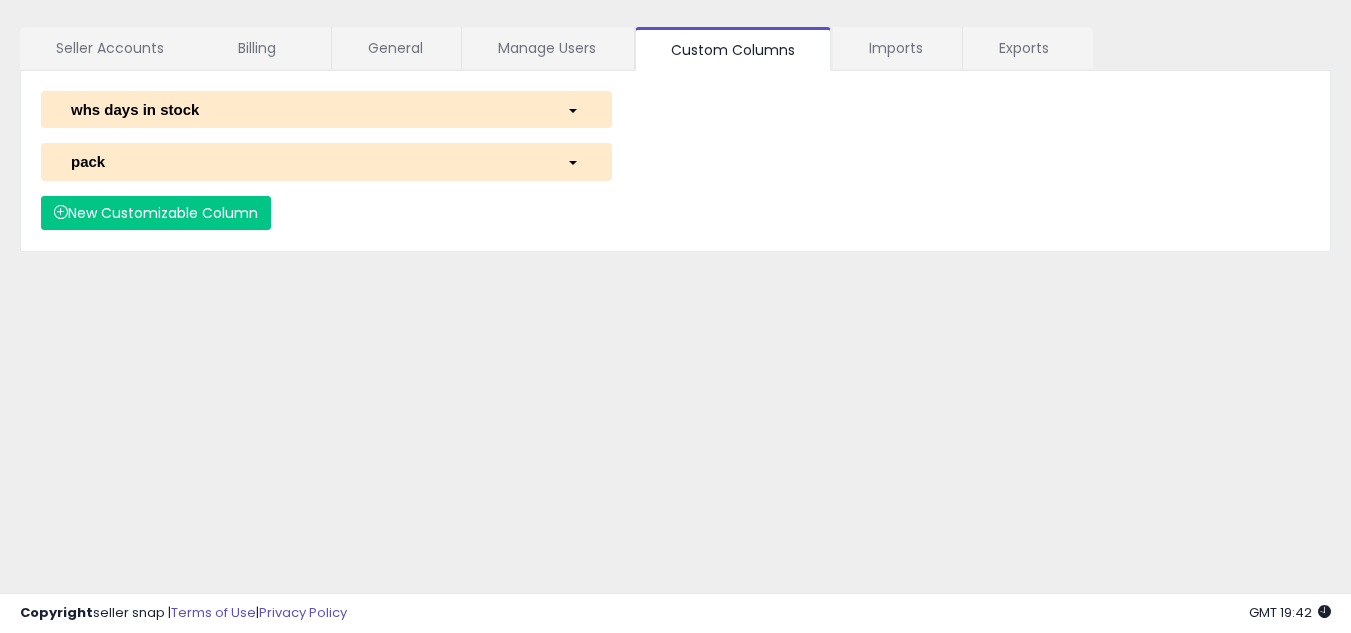 click at bounding box center (574, 161) 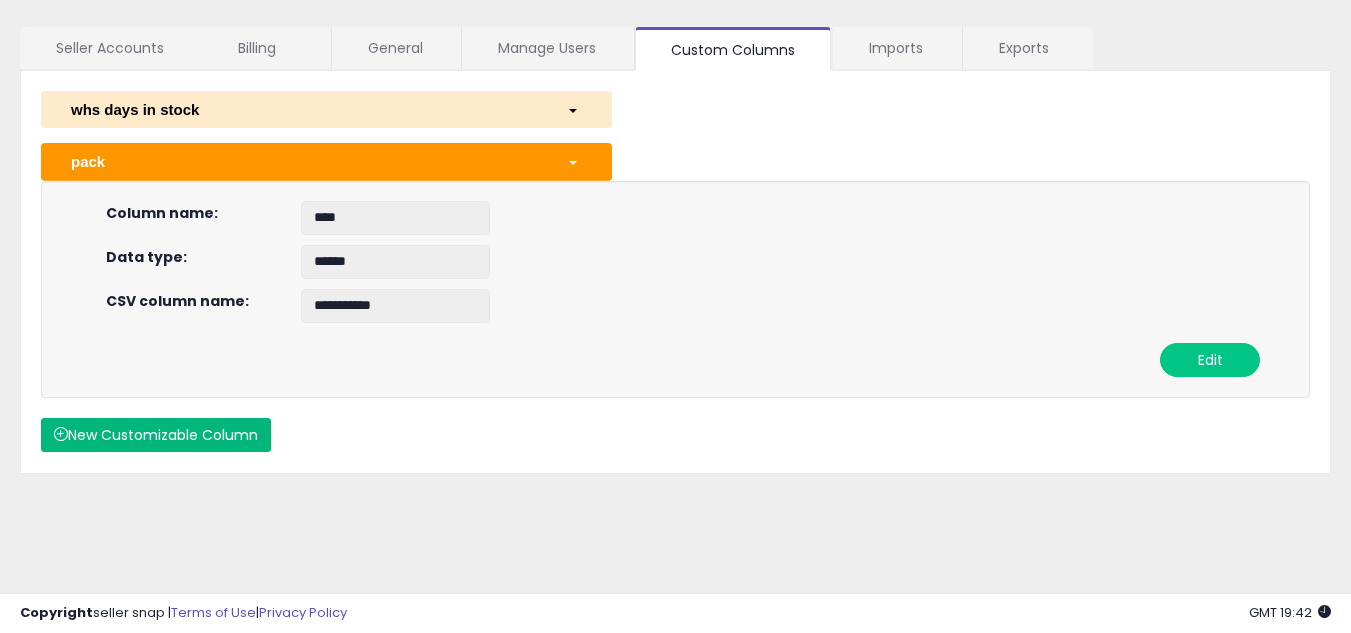 click on "New Customizable Column" at bounding box center (156, 435) 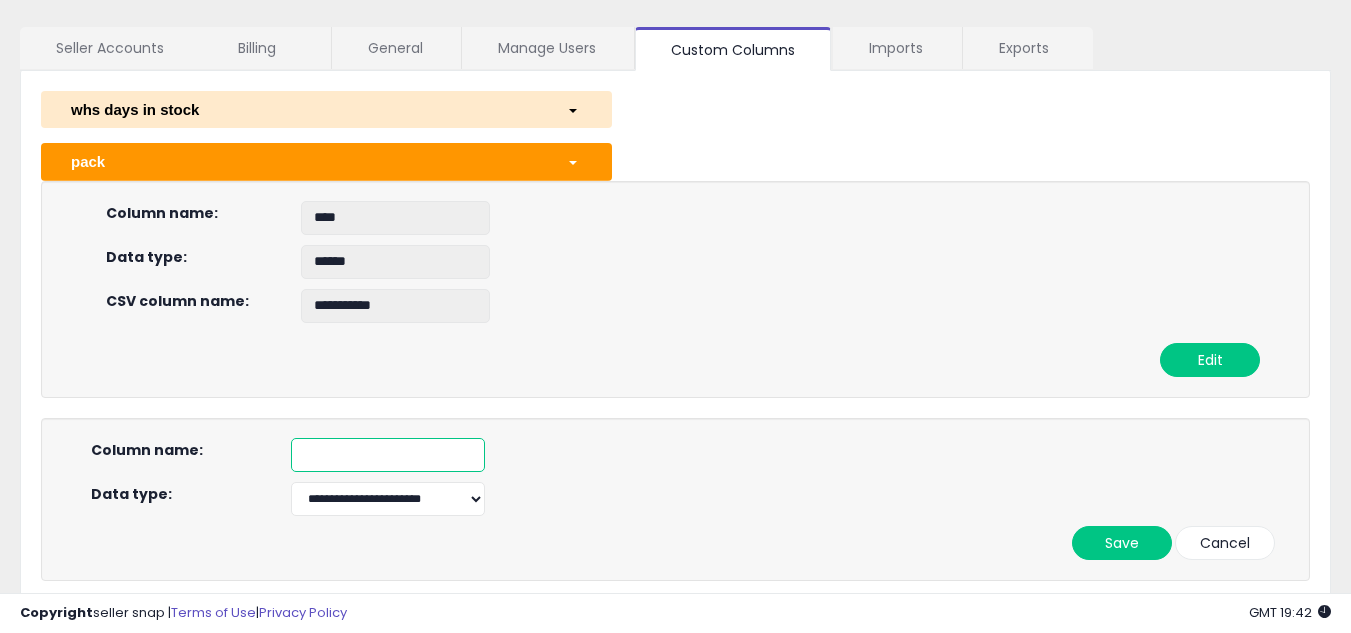 click at bounding box center [388, 455] 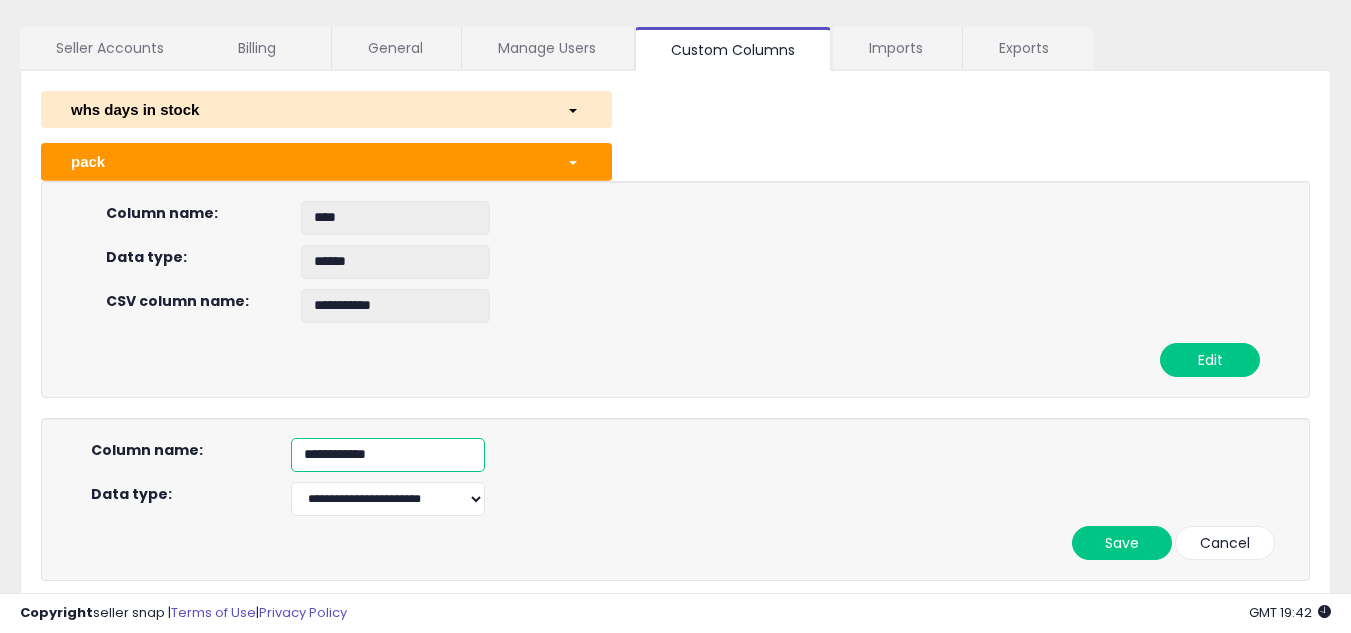 type on "**********" 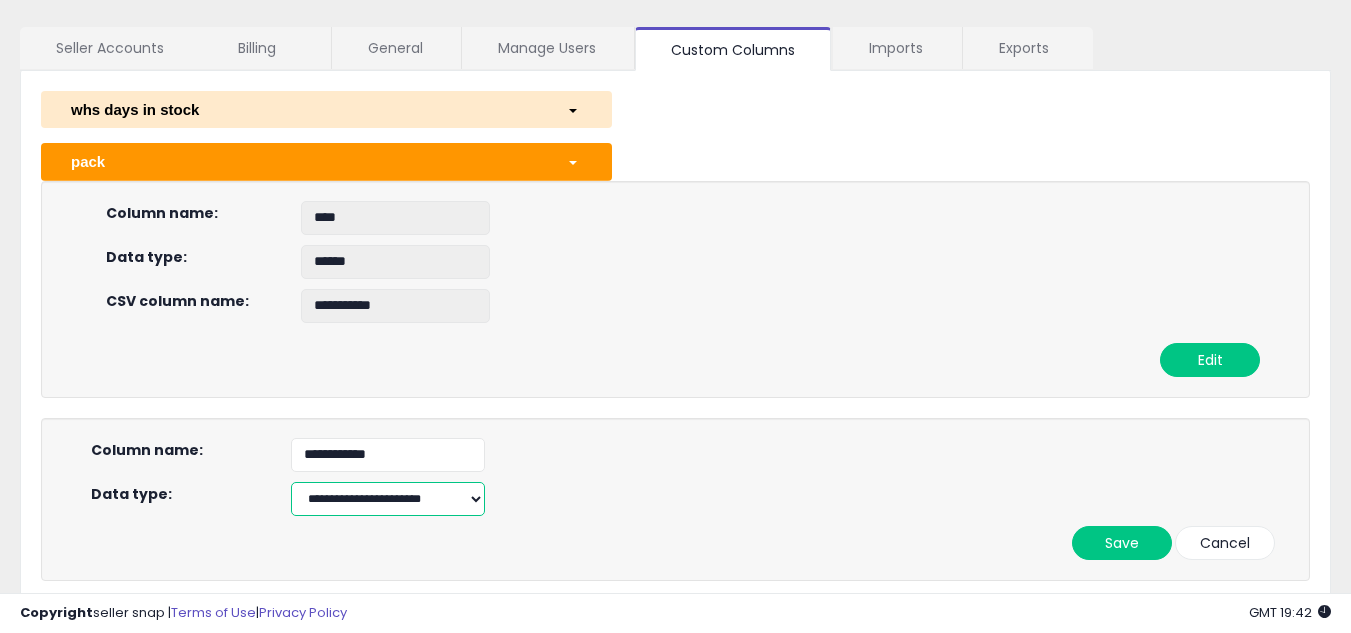 click on "**********" at bounding box center (388, 499) 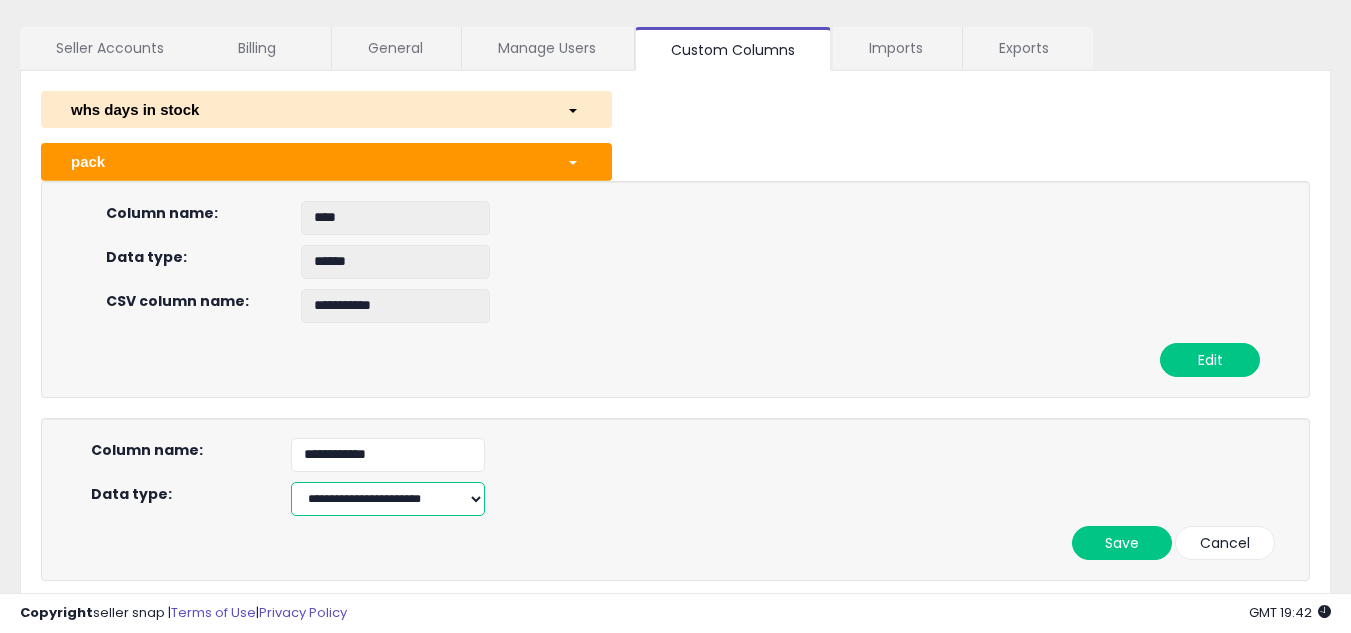 select on "******" 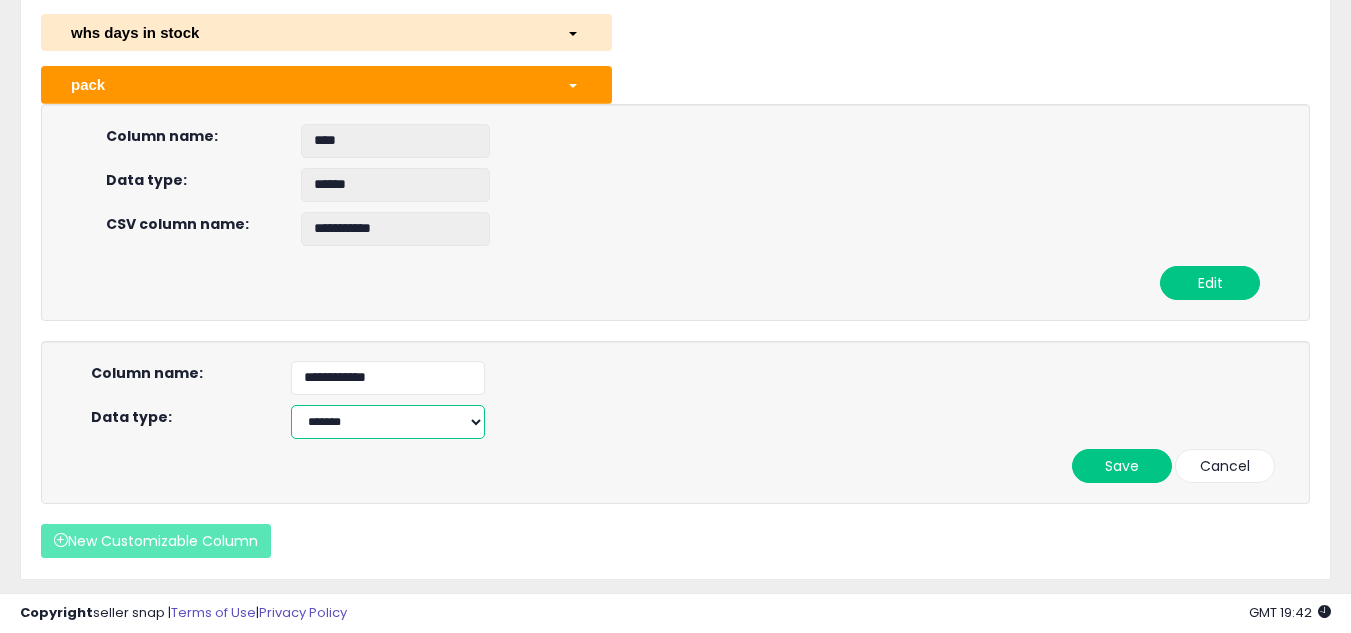 scroll, scrollTop: 171, scrollLeft: 0, axis: vertical 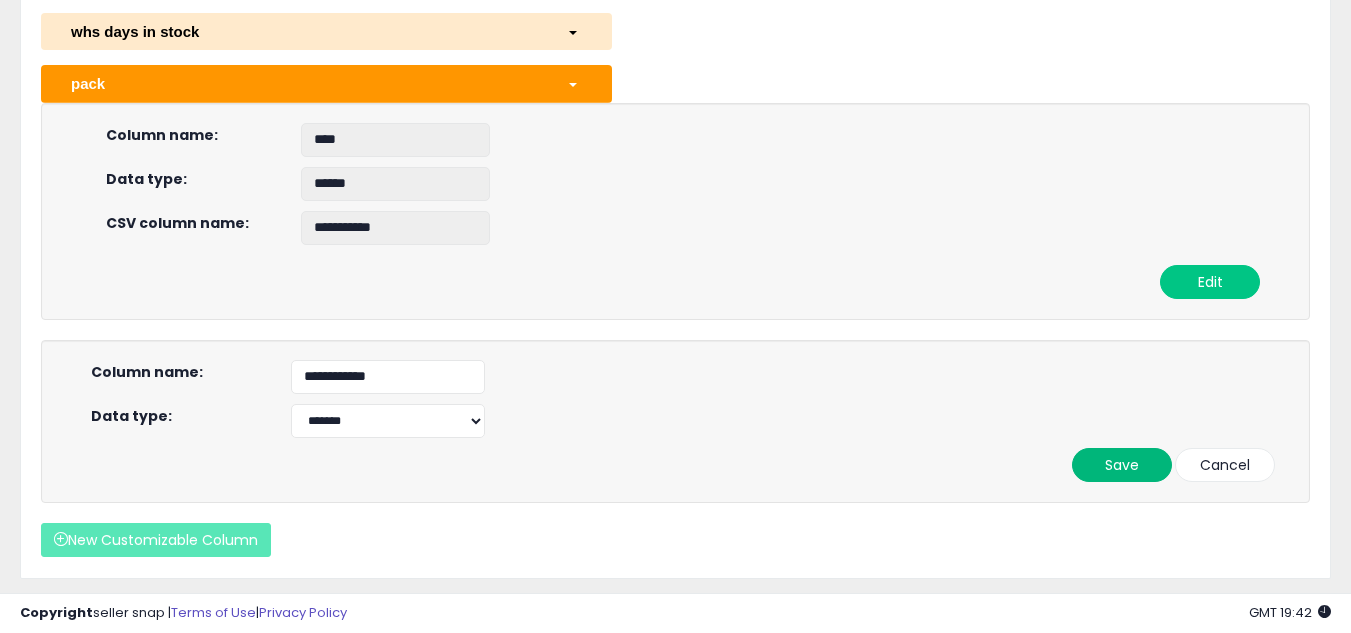 click on "Save" at bounding box center [1122, 465] 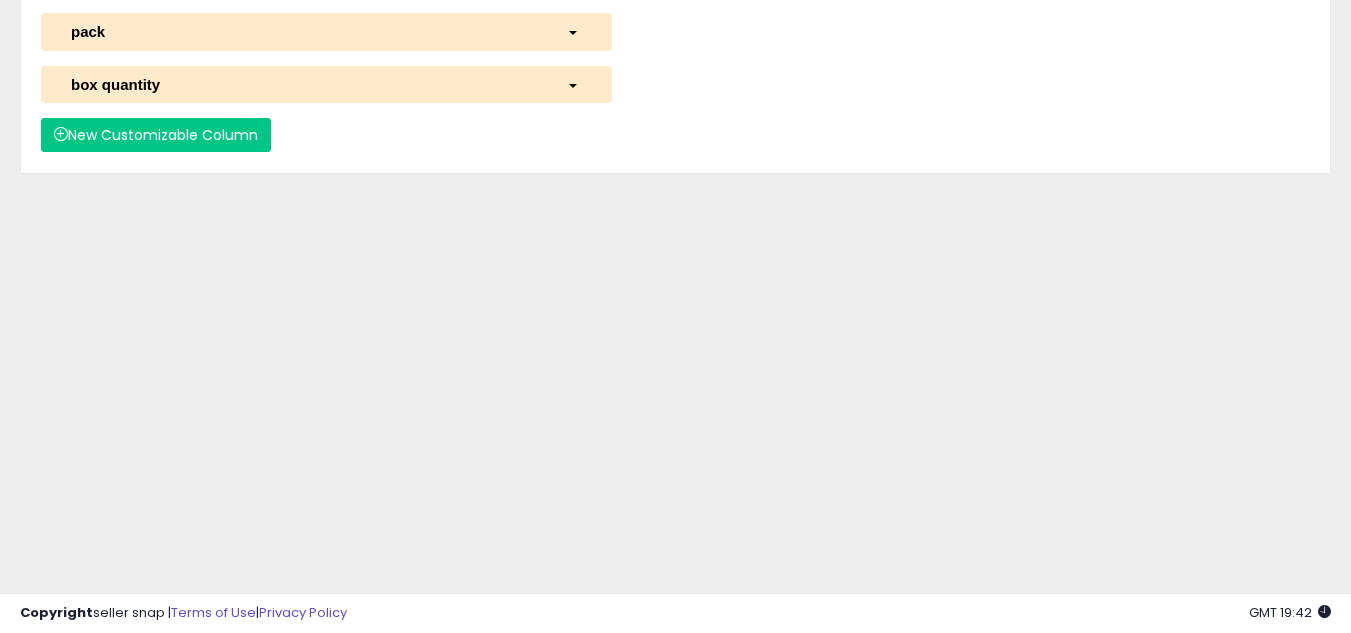 scroll, scrollTop: 0, scrollLeft: 0, axis: both 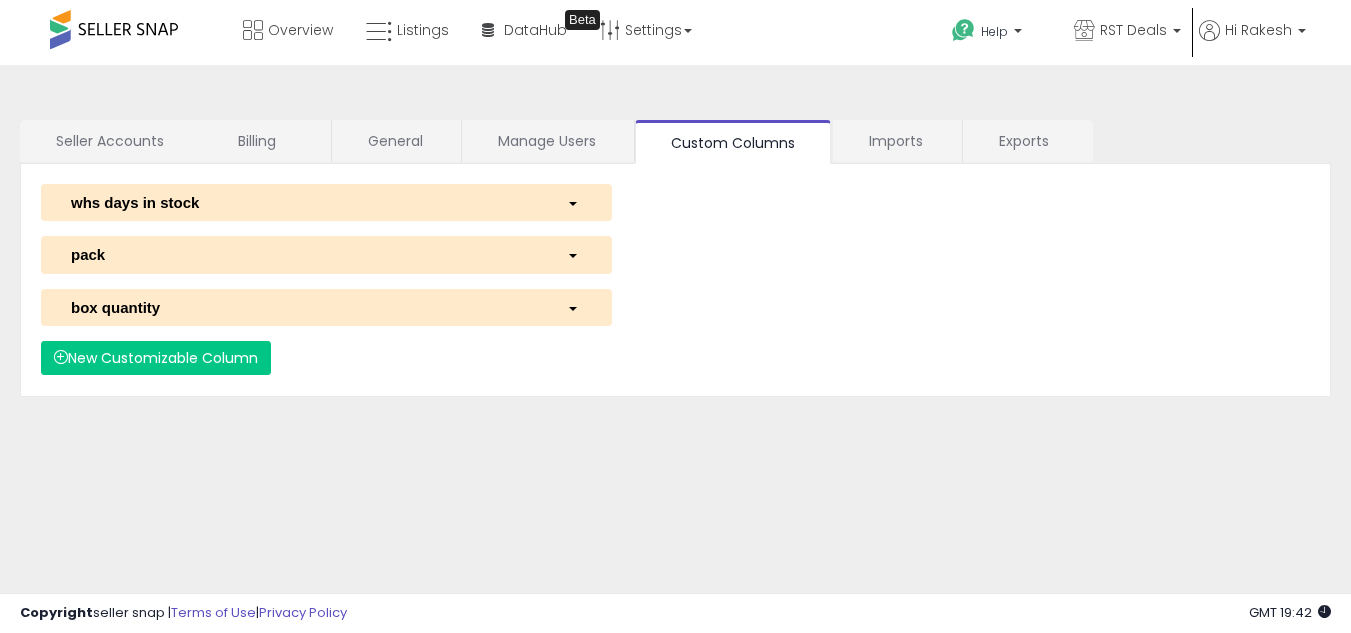 click at bounding box center (574, 307) 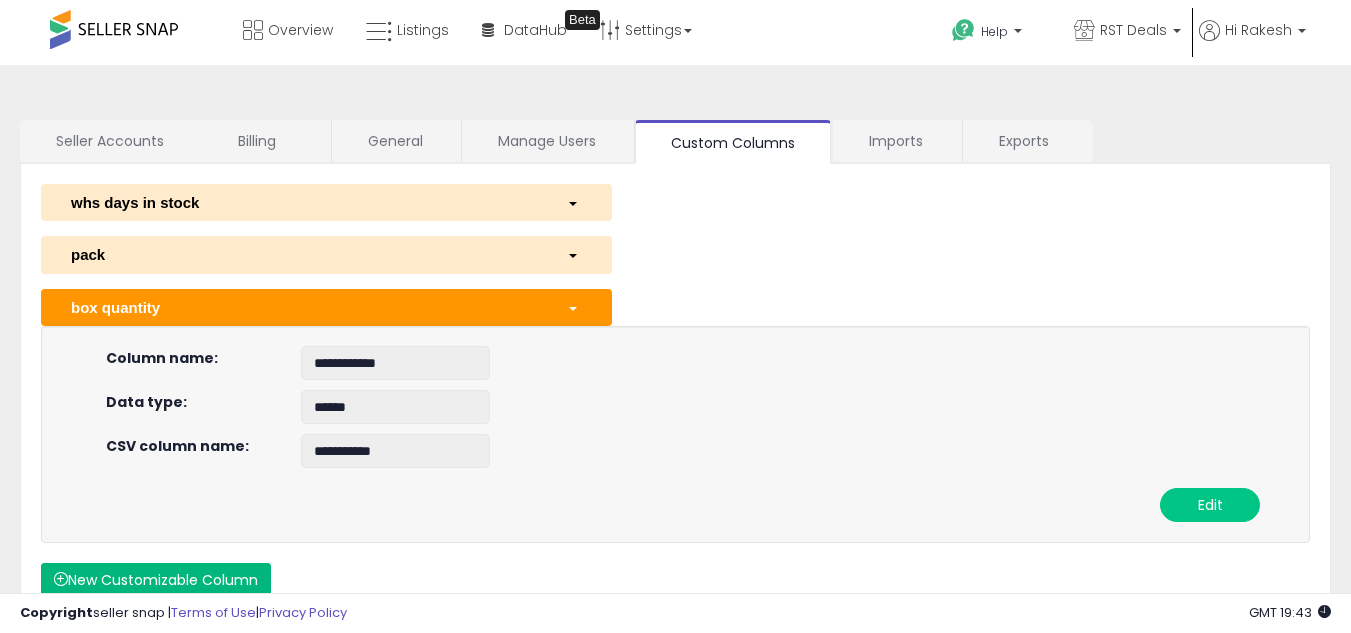 click on "New Customizable Column" at bounding box center (156, 580) 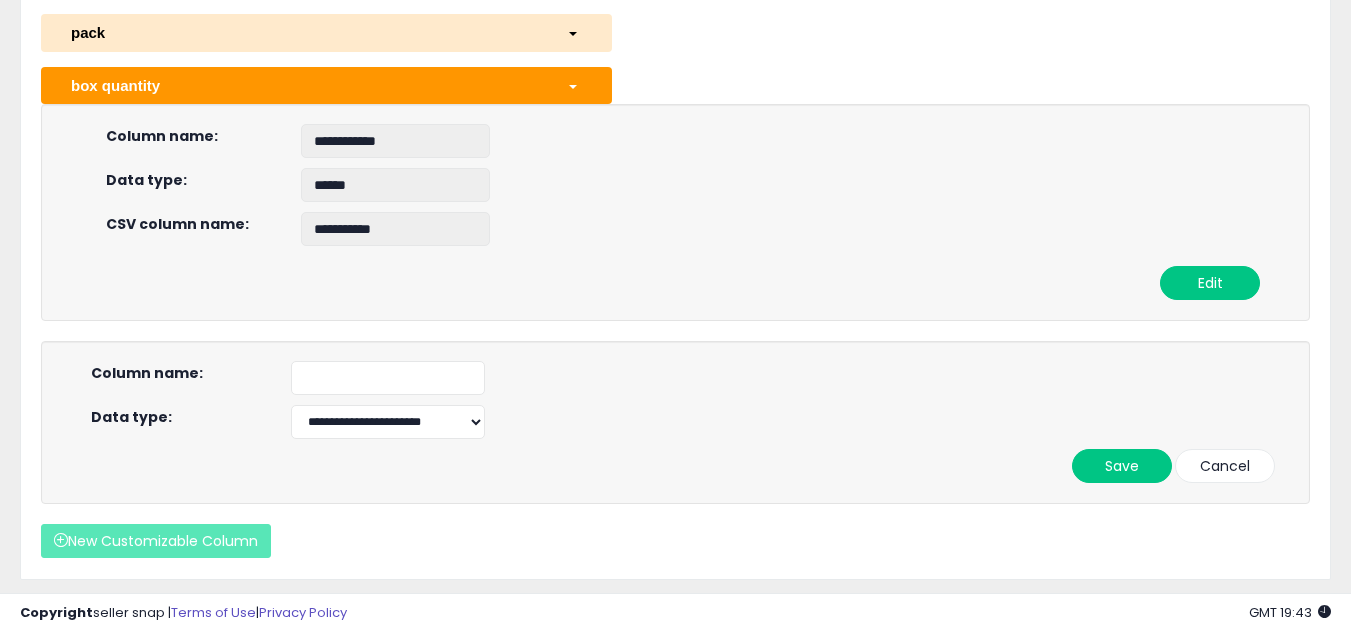 scroll, scrollTop: 230, scrollLeft: 0, axis: vertical 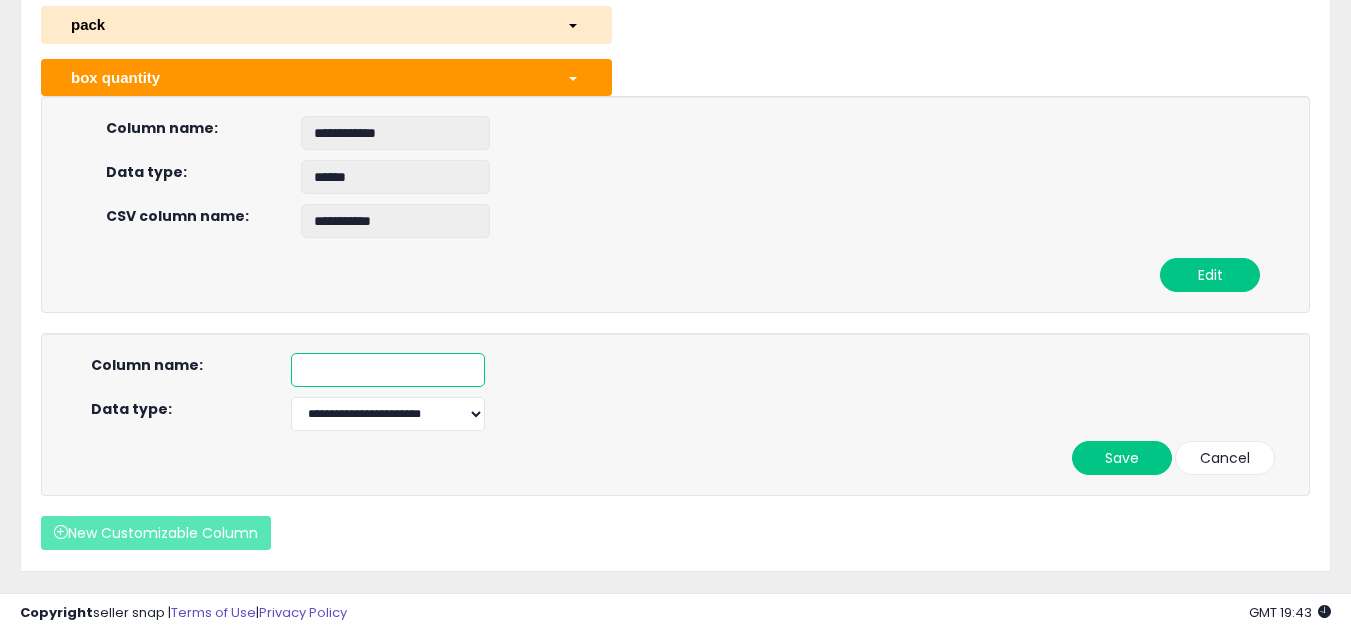 click at bounding box center [388, 370] 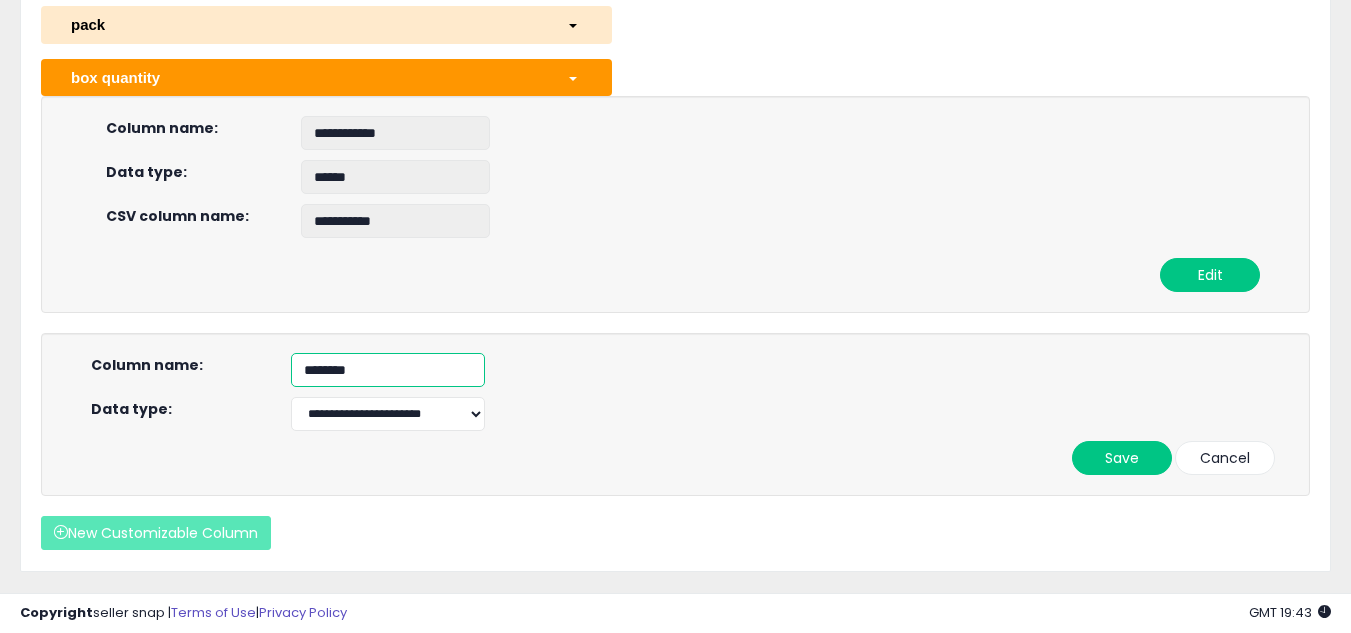 type on "********" 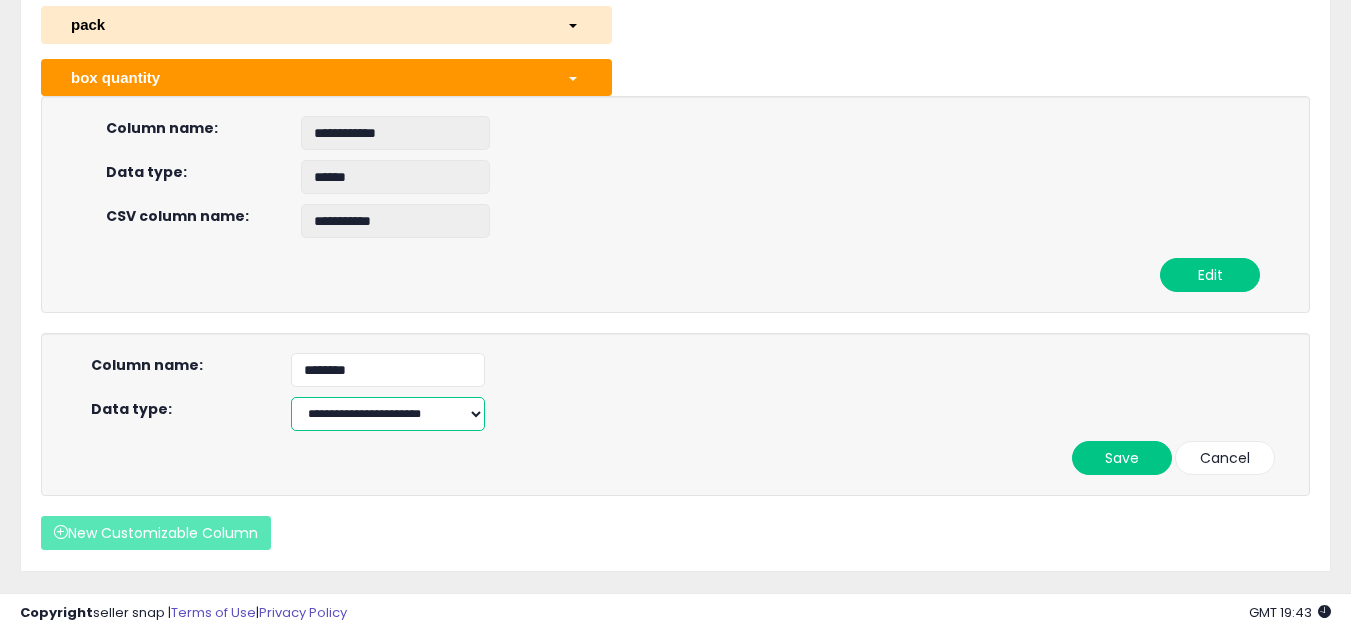 click on "**********" at bounding box center (388, 414) 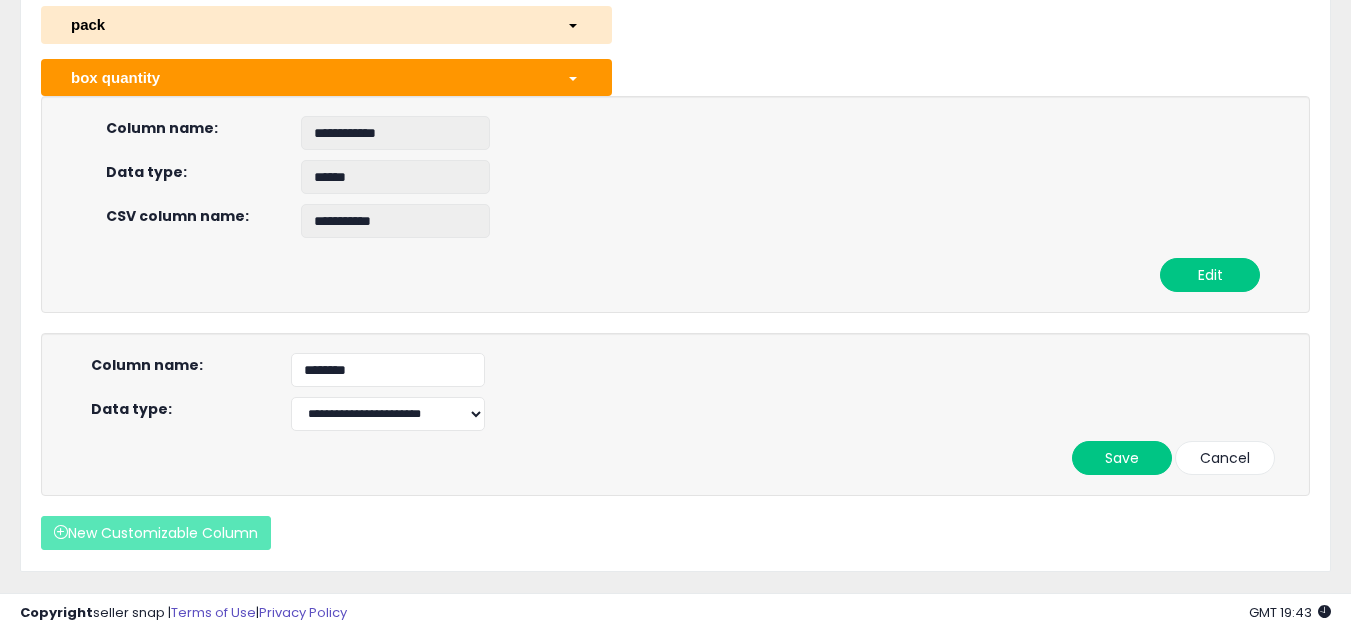 click on "**********" 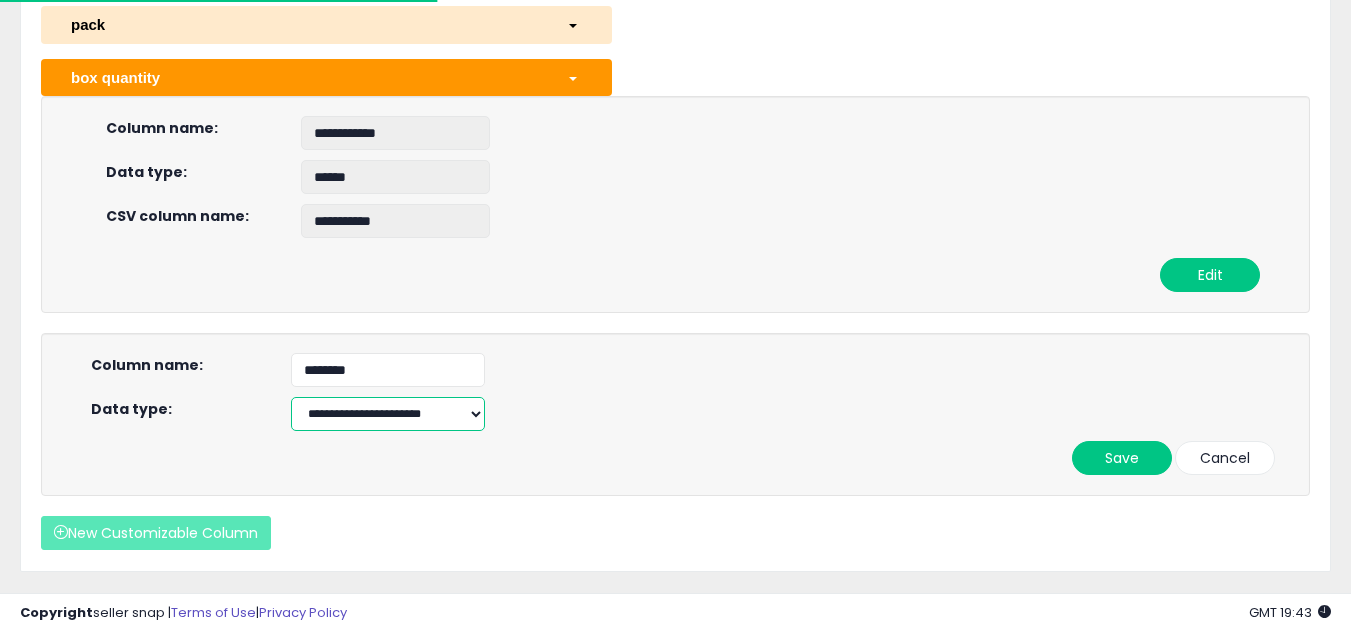 click on "**********" at bounding box center (388, 414) 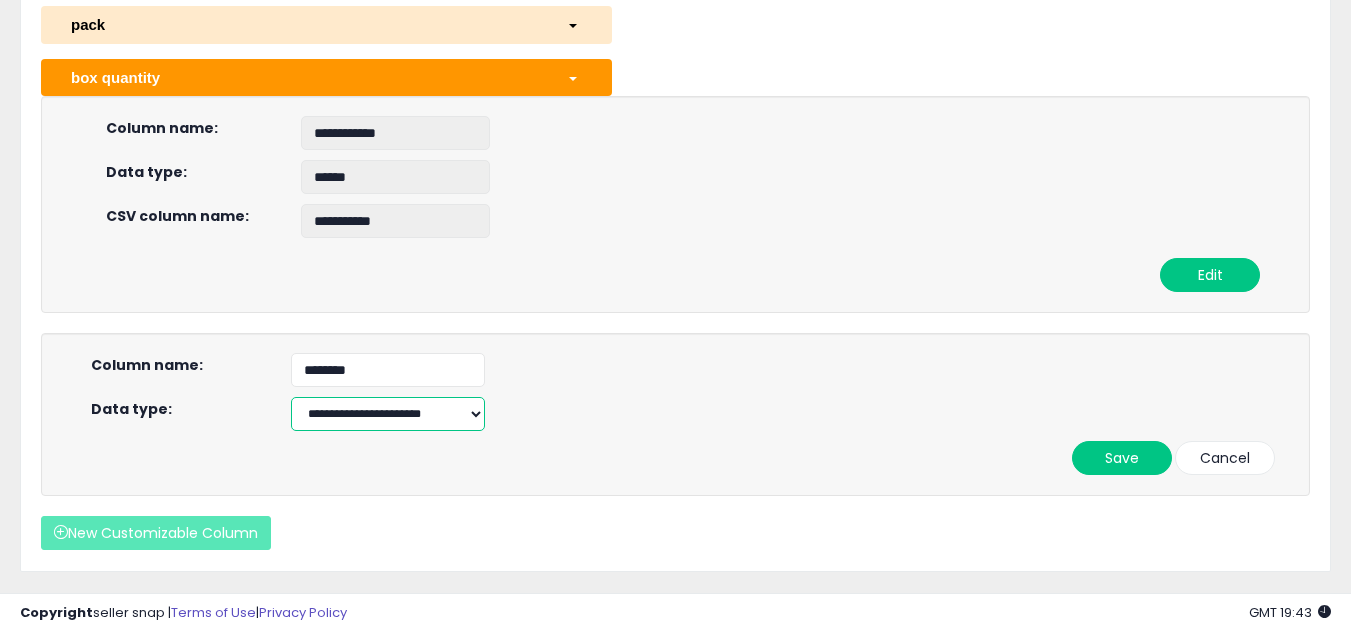 select on "******" 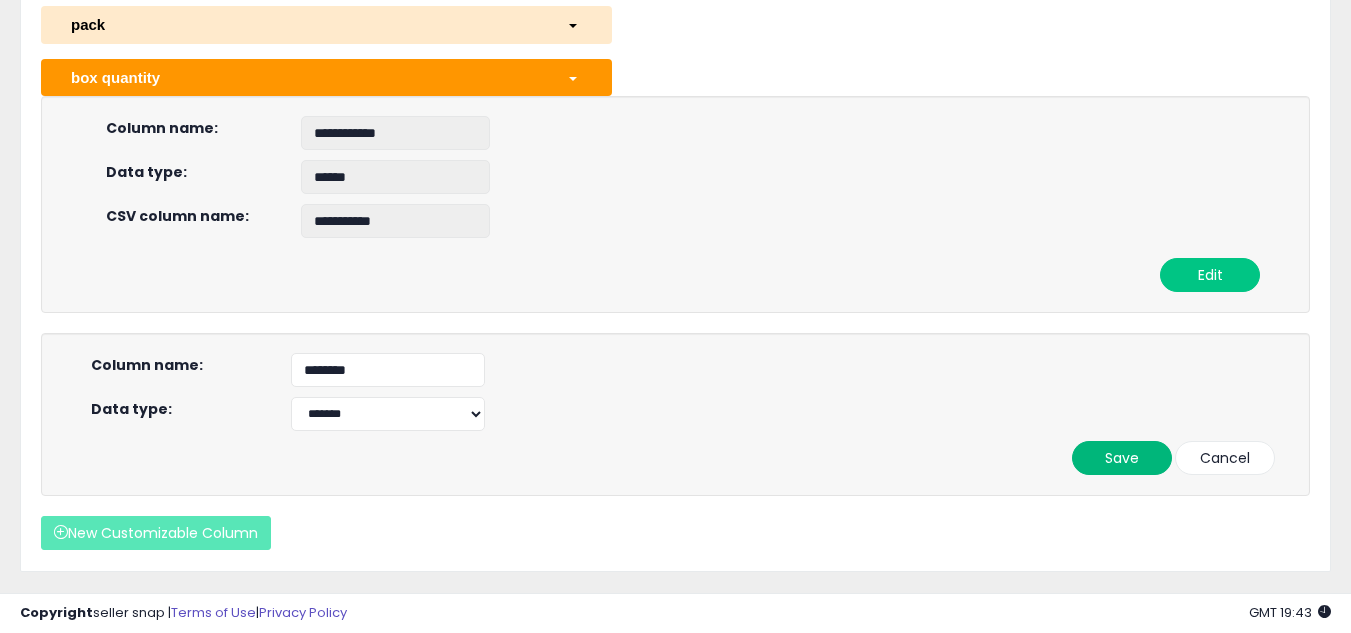 click on "Save" at bounding box center [1122, 458] 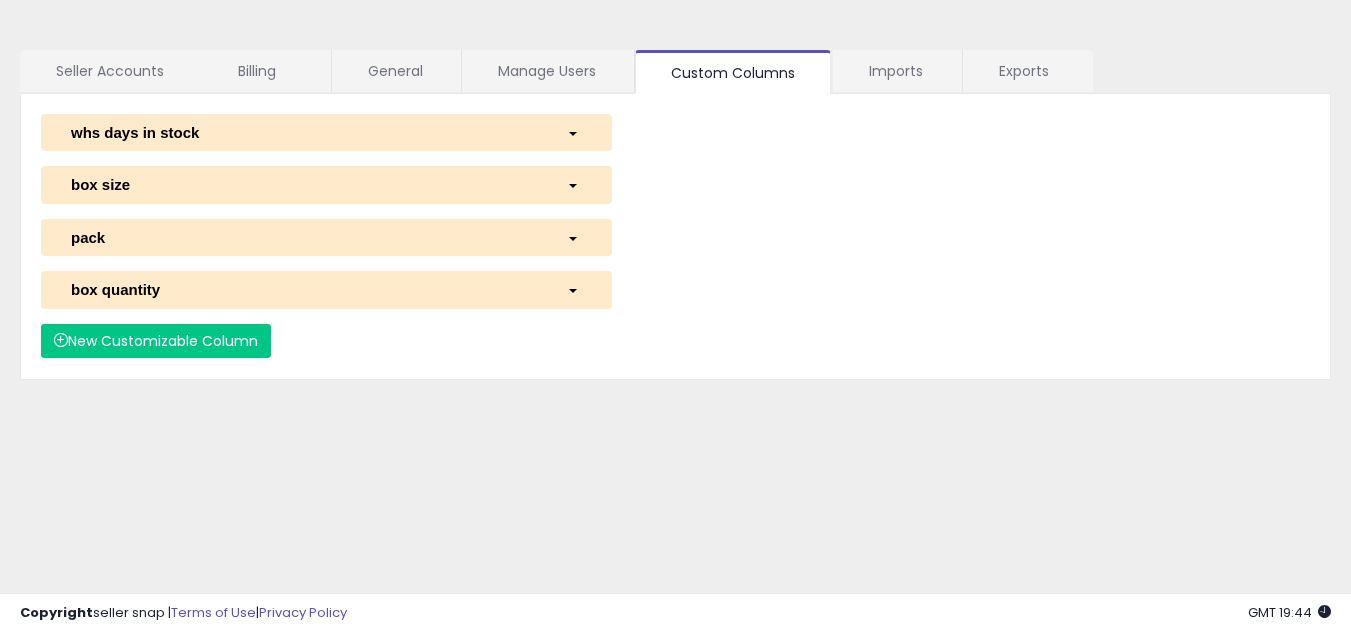 scroll, scrollTop: 69, scrollLeft: 0, axis: vertical 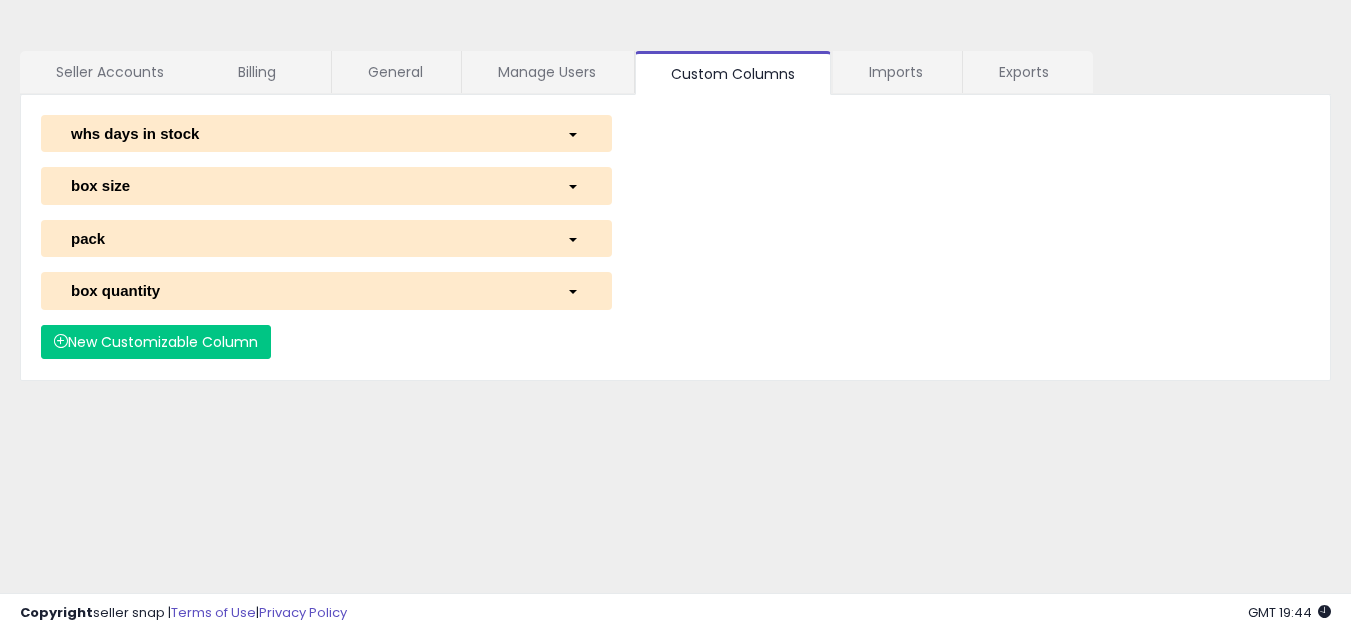 click on "box size" at bounding box center (304, 185) 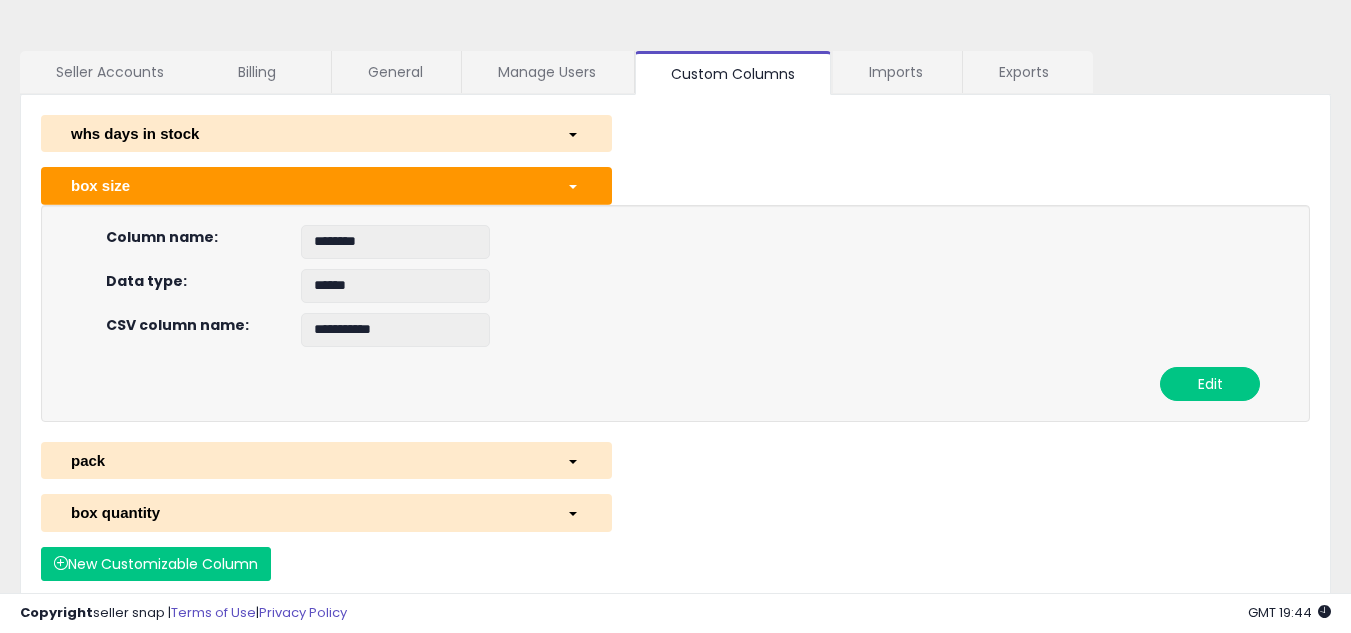 scroll, scrollTop: 332, scrollLeft: 0, axis: vertical 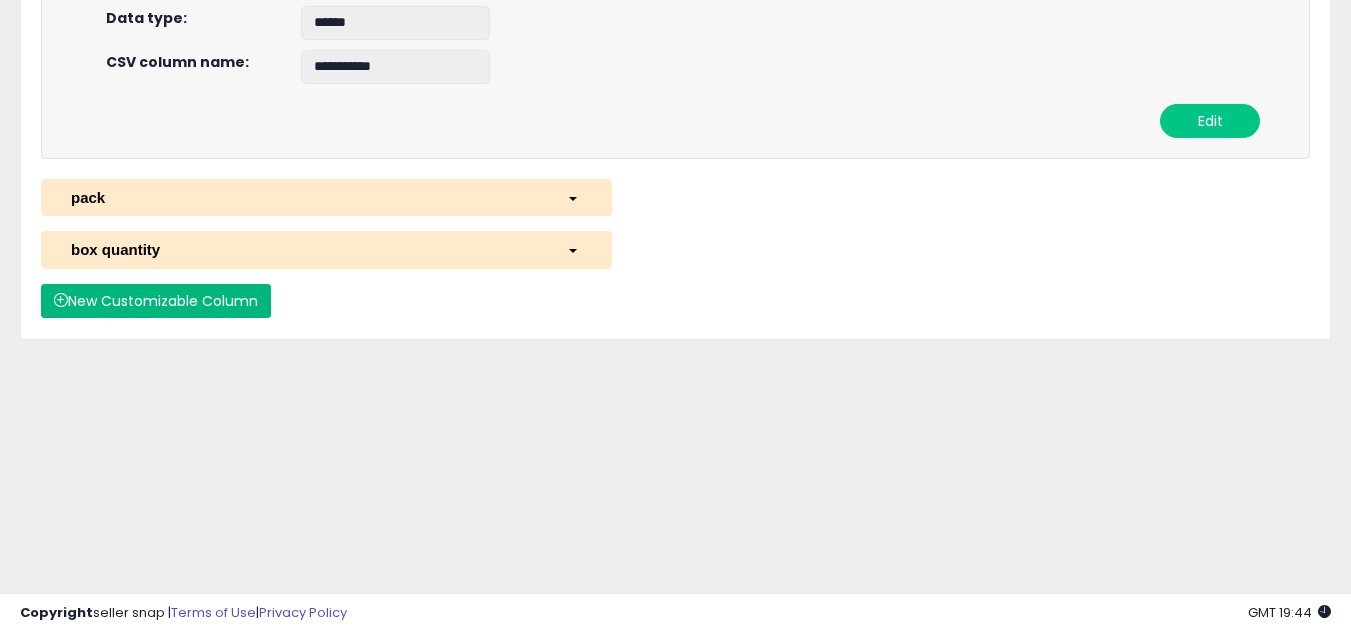 click on "New Customizable Column" at bounding box center [156, 301] 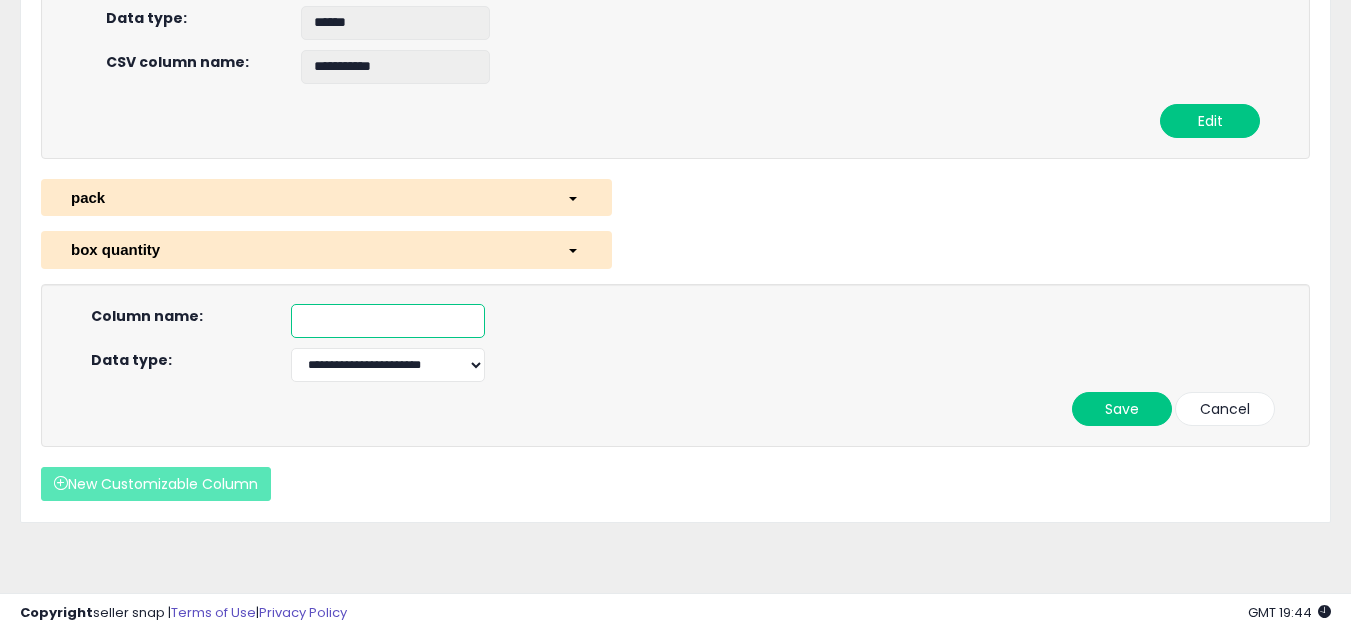 click at bounding box center [388, 321] 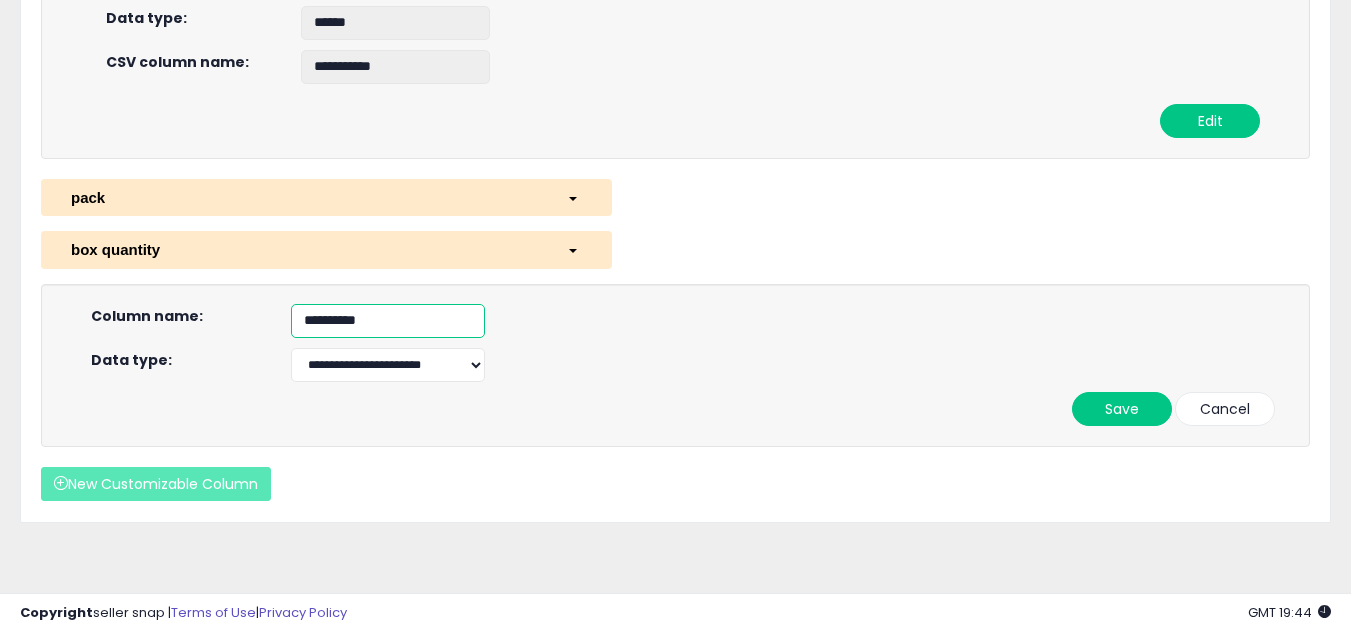 type on "**********" 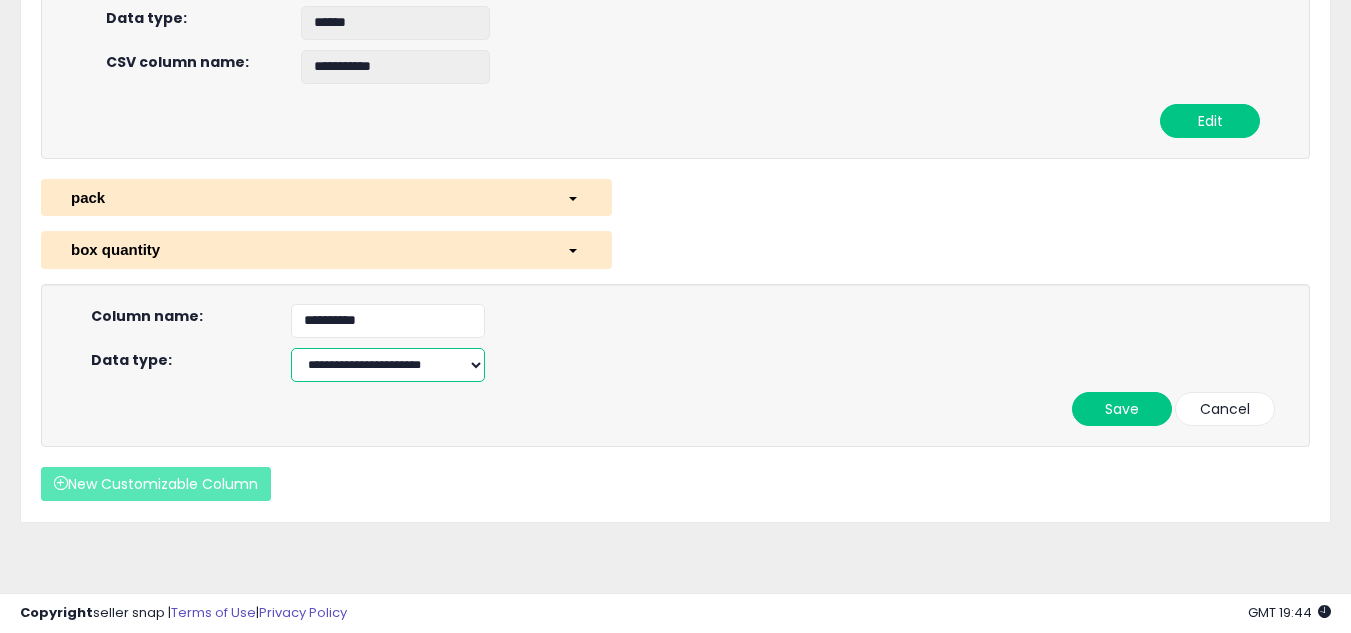click on "**********" at bounding box center (388, 365) 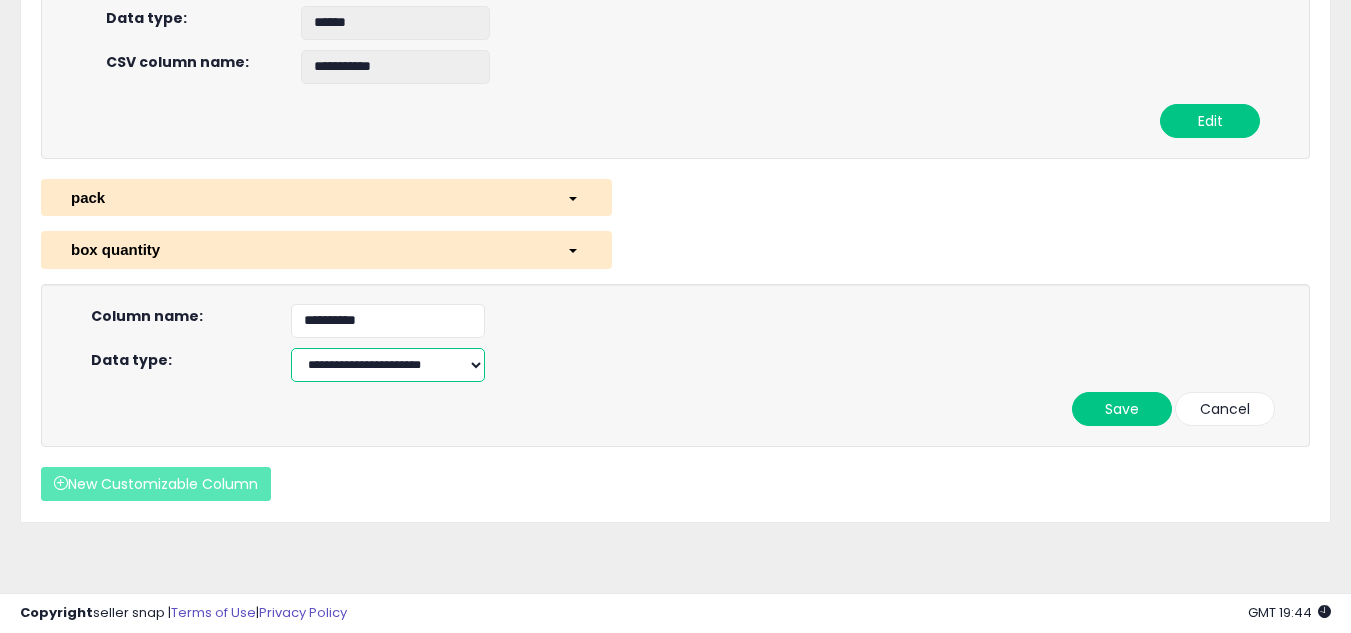 click on "**********" at bounding box center [388, 365] 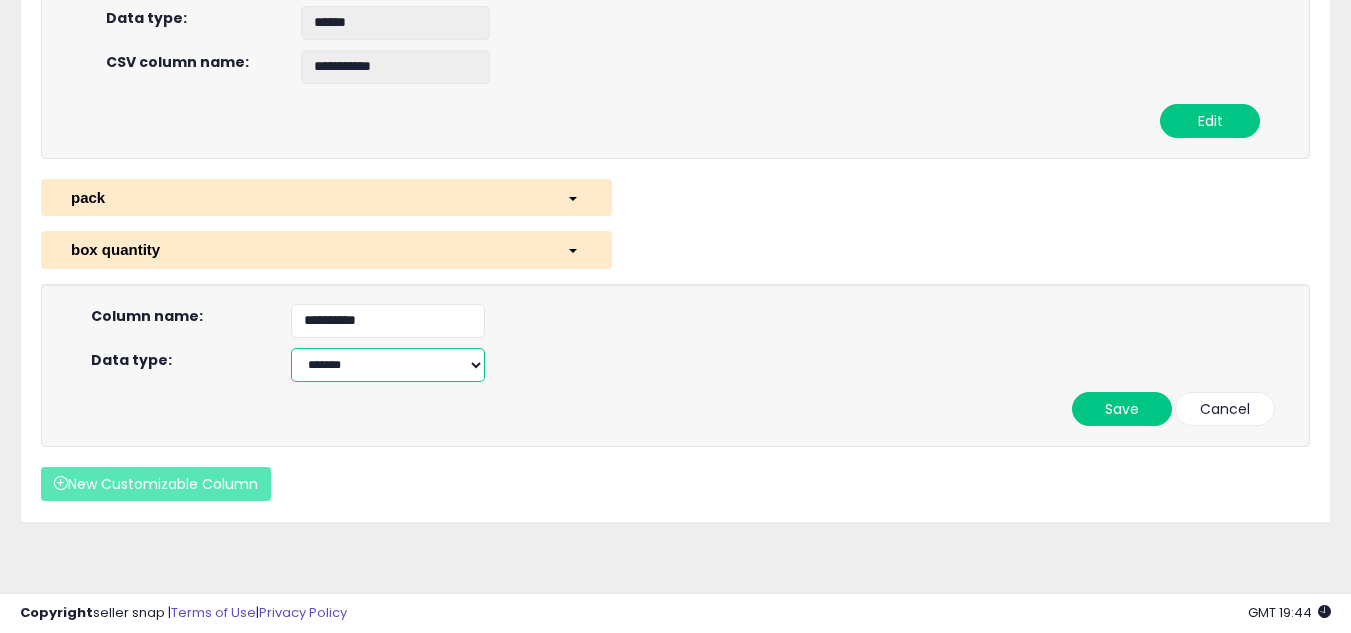 click on "**********" at bounding box center [388, 365] 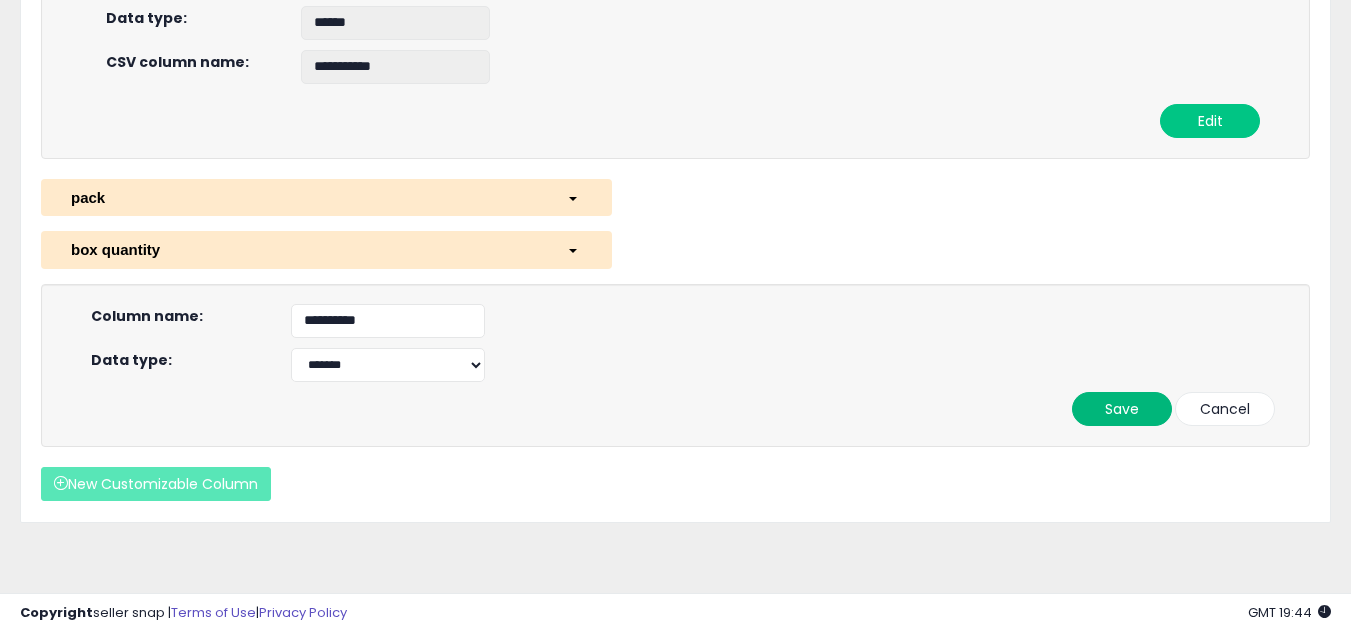 click on "Save" at bounding box center (1122, 409) 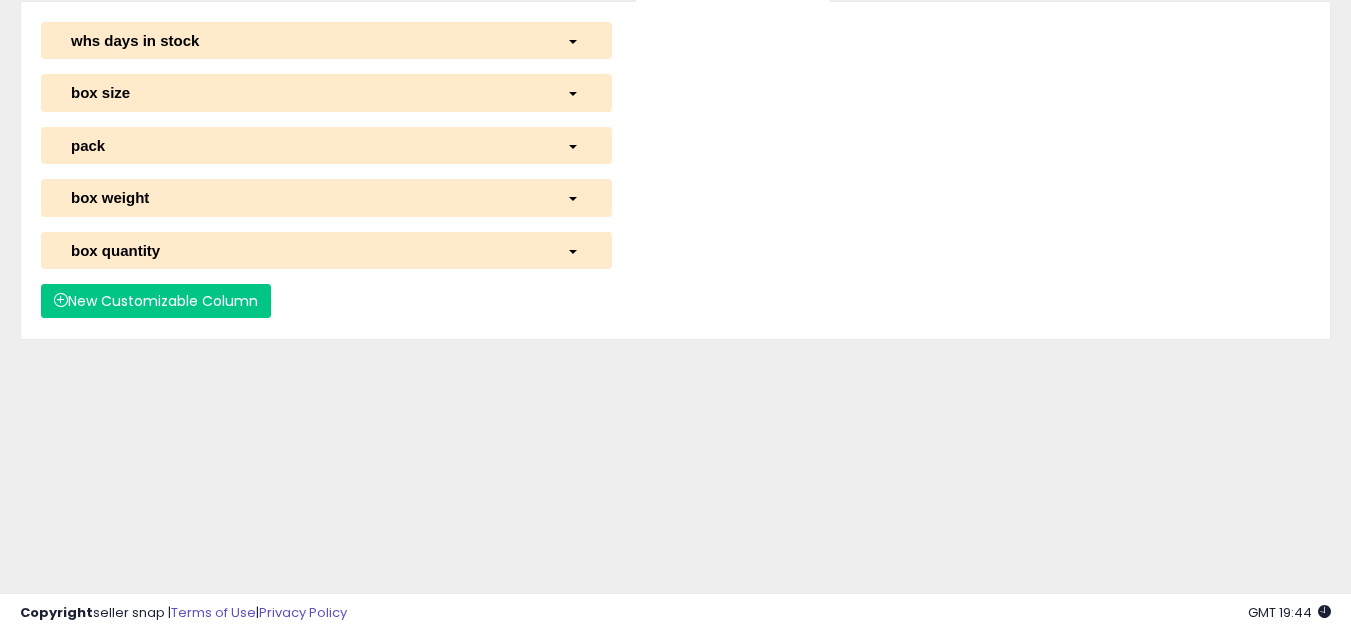 scroll, scrollTop: 0, scrollLeft: 0, axis: both 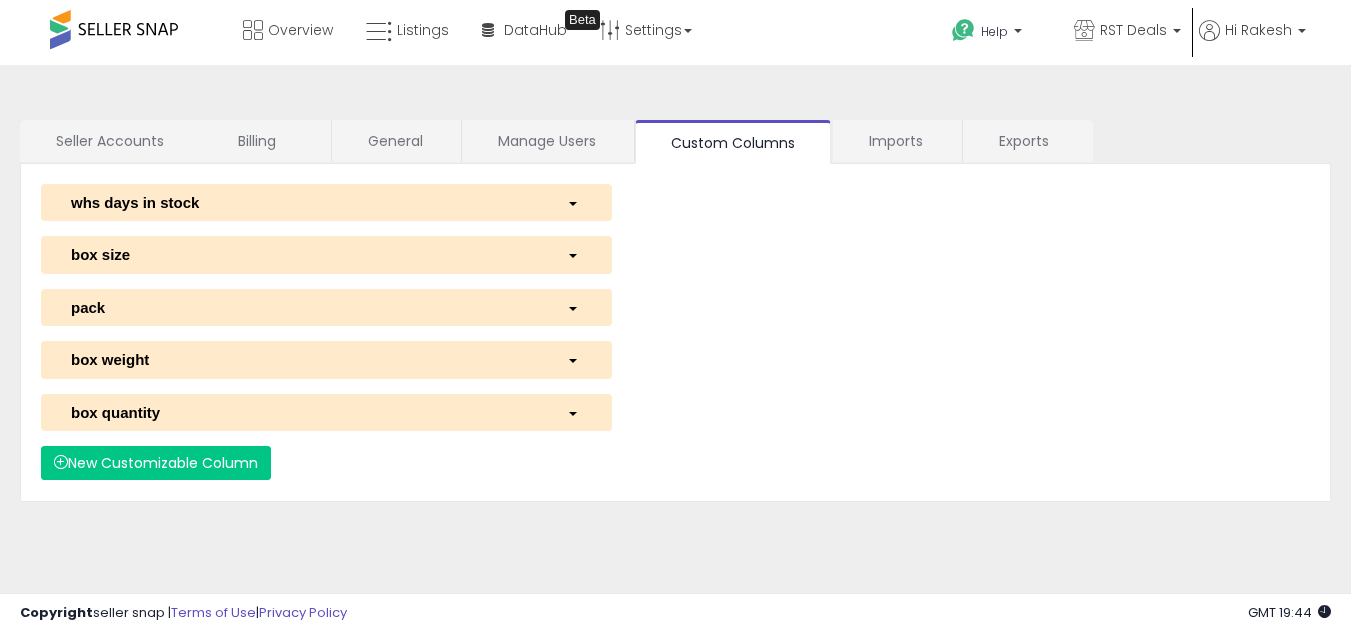 click on "**********" 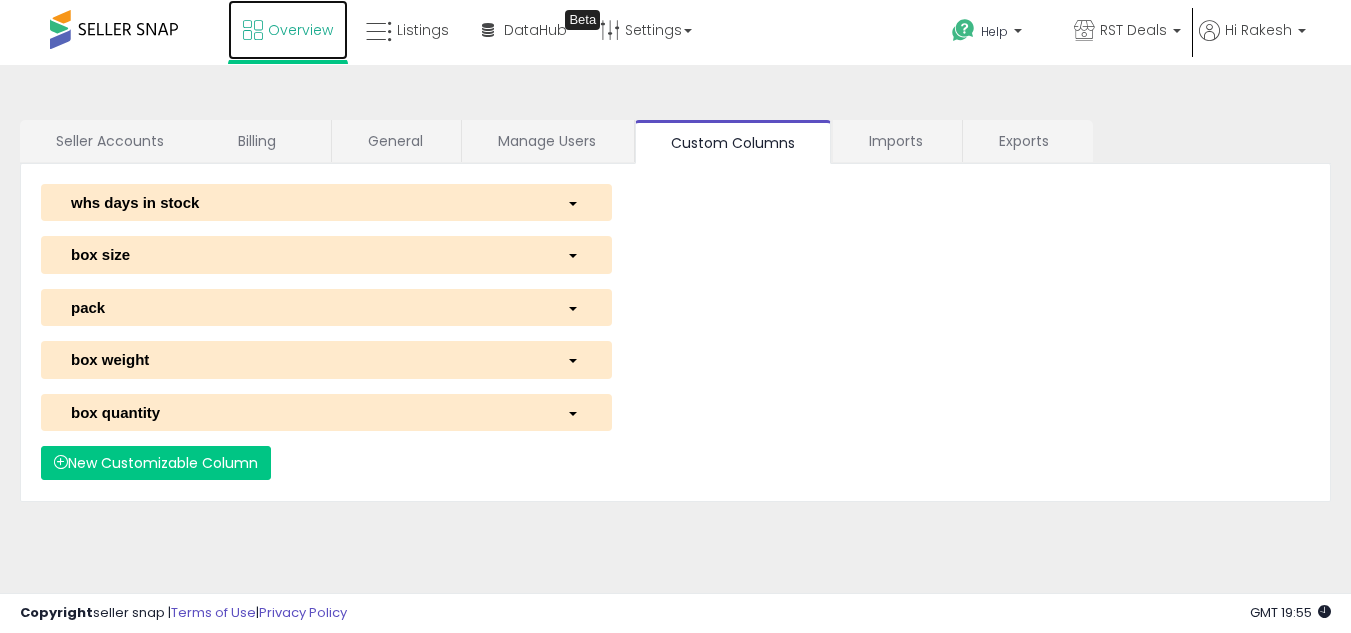 click on "Overview" at bounding box center [288, 30] 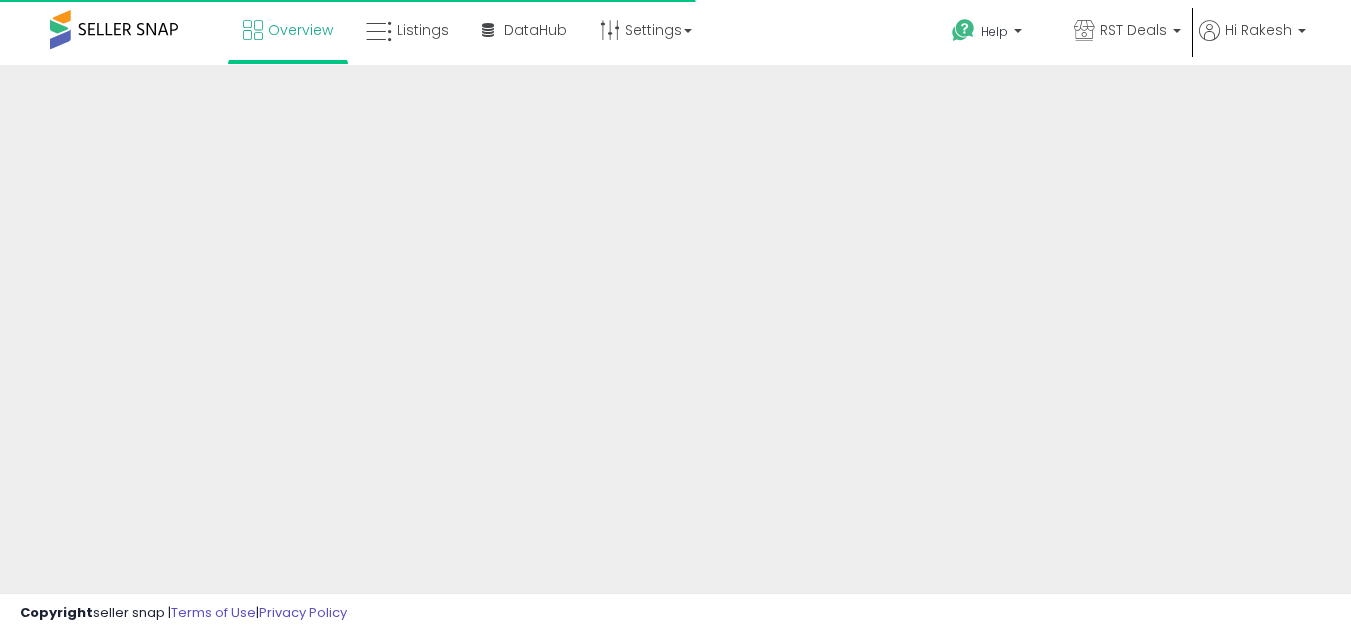 scroll, scrollTop: 0, scrollLeft: 0, axis: both 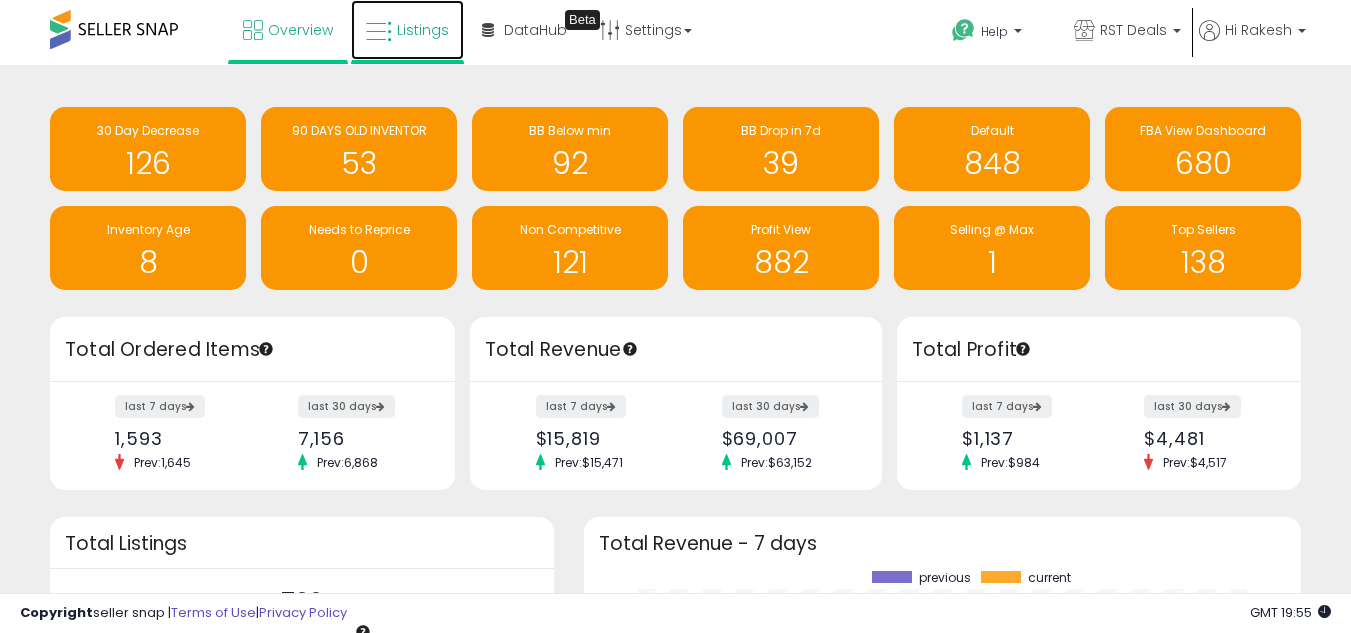 click on "Listings" at bounding box center [407, 30] 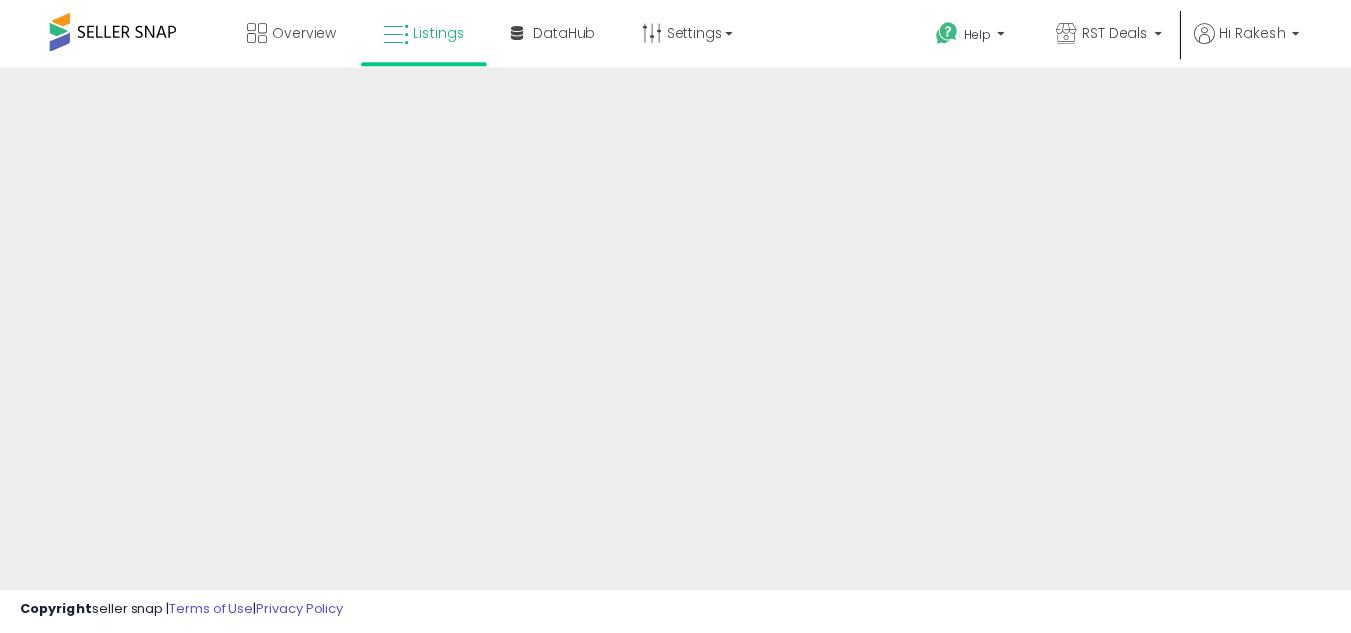 scroll, scrollTop: 0, scrollLeft: 0, axis: both 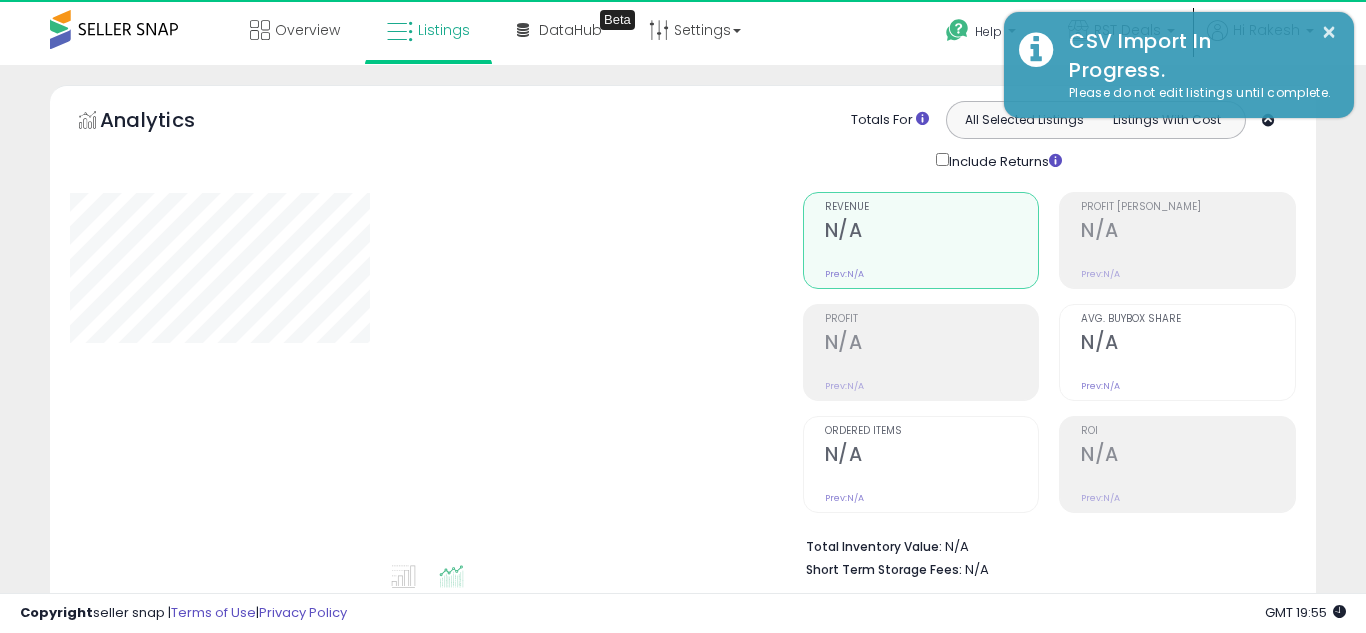 select on "**" 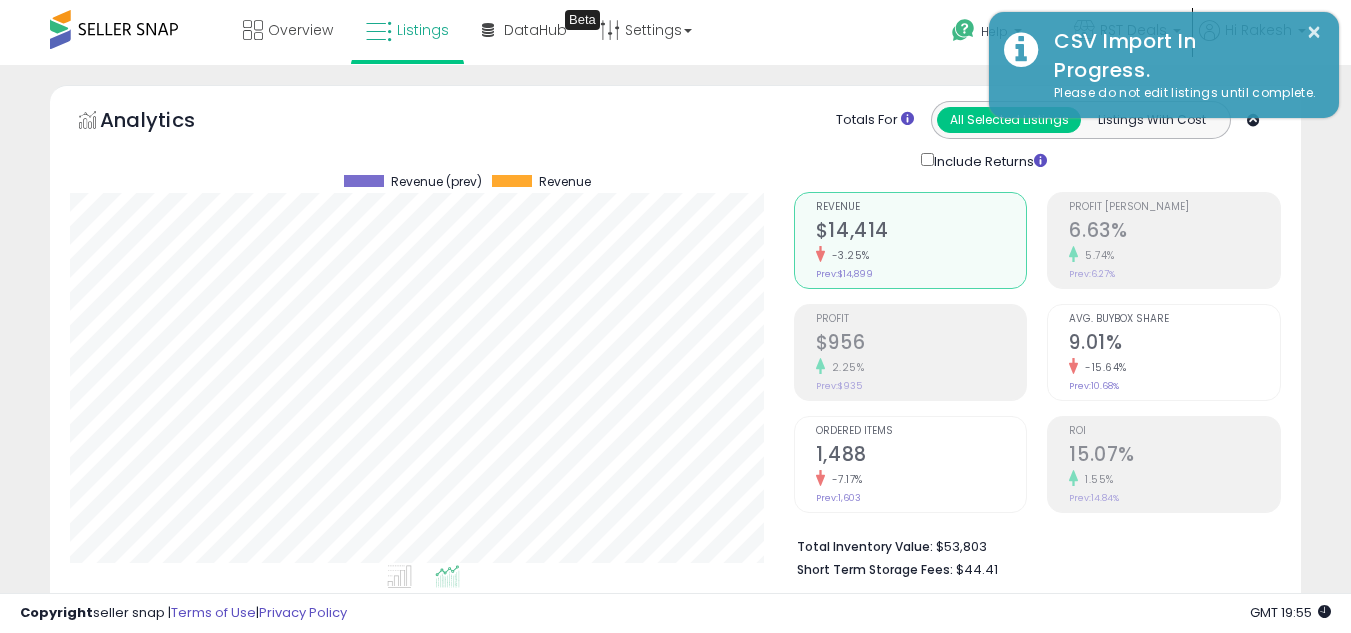 scroll, scrollTop: 999590, scrollLeft: 999276, axis: both 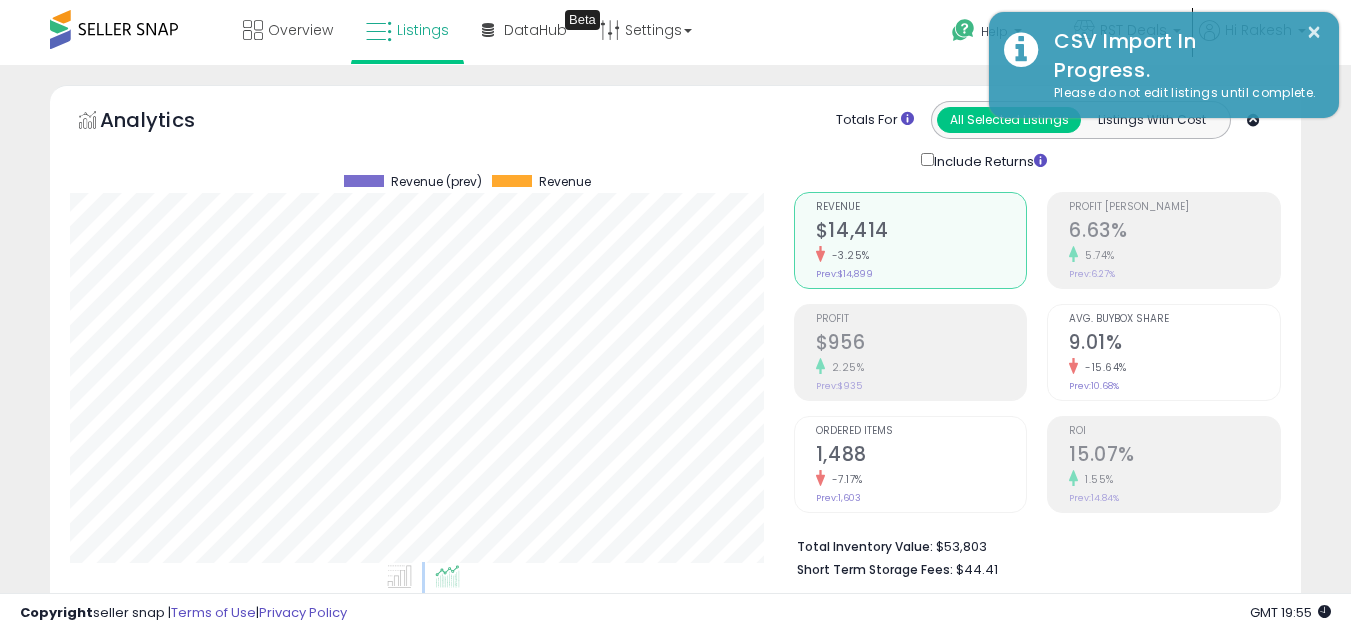 click on "**********" at bounding box center (675, 7505) 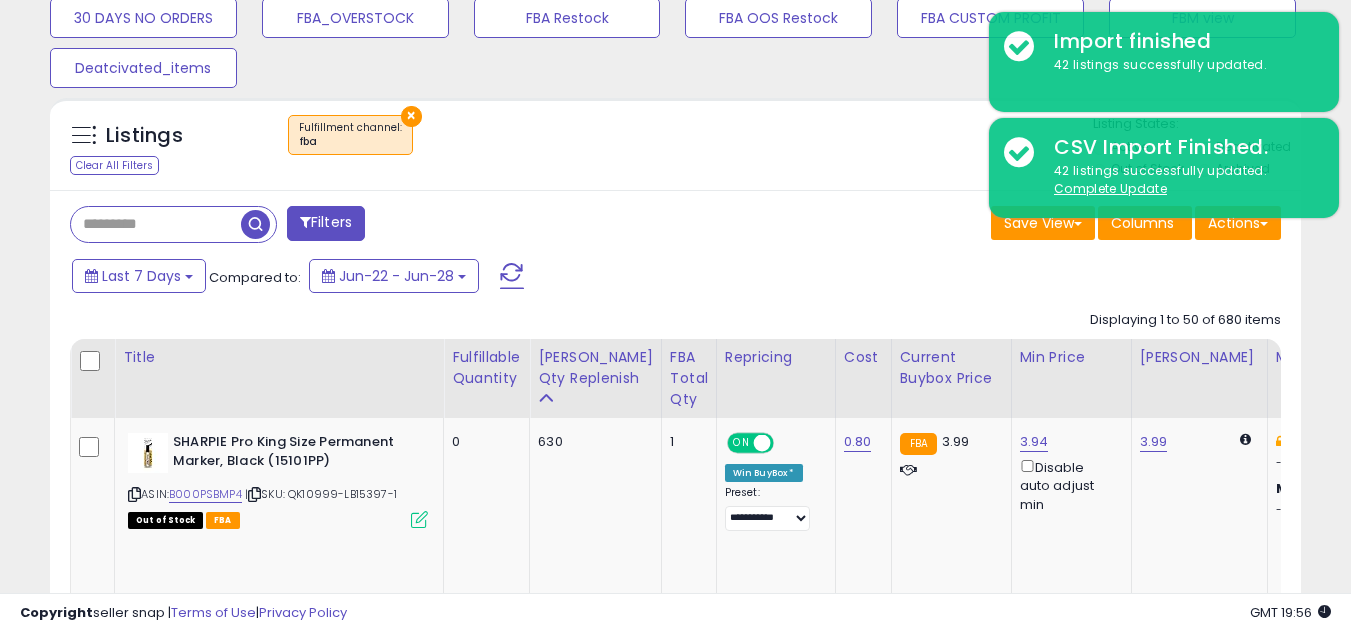 scroll, scrollTop: 772, scrollLeft: 0, axis: vertical 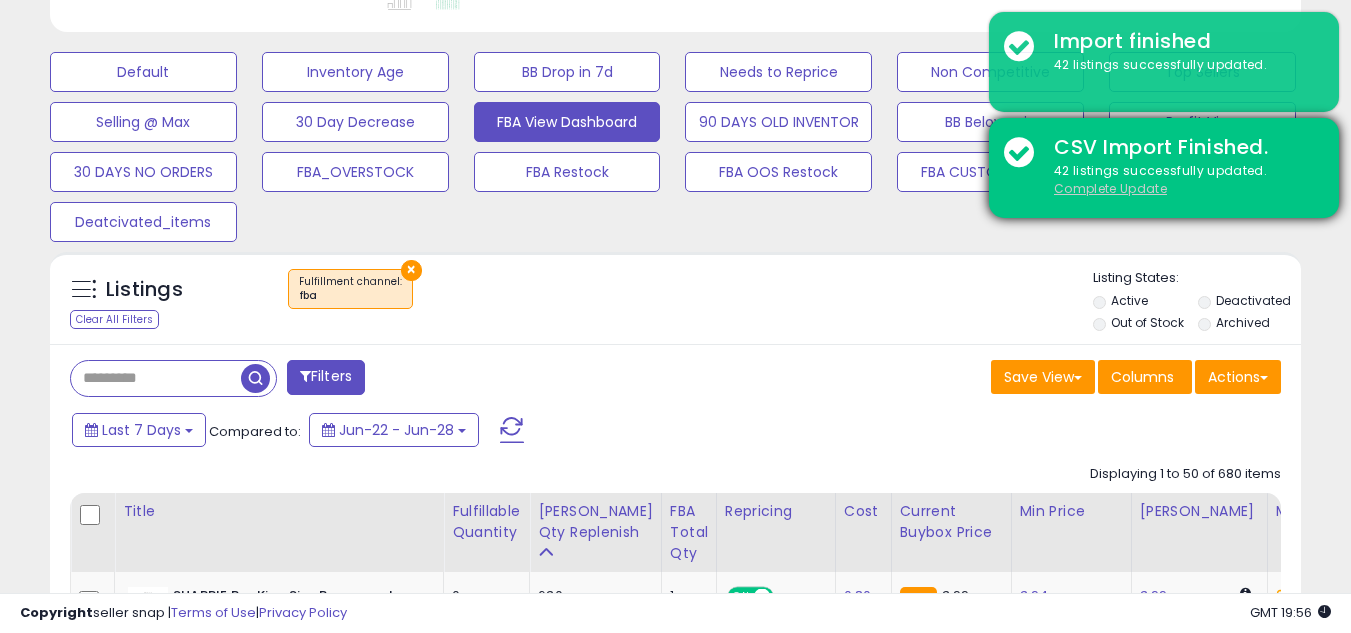click on "Complete Update" at bounding box center [1110, 188] 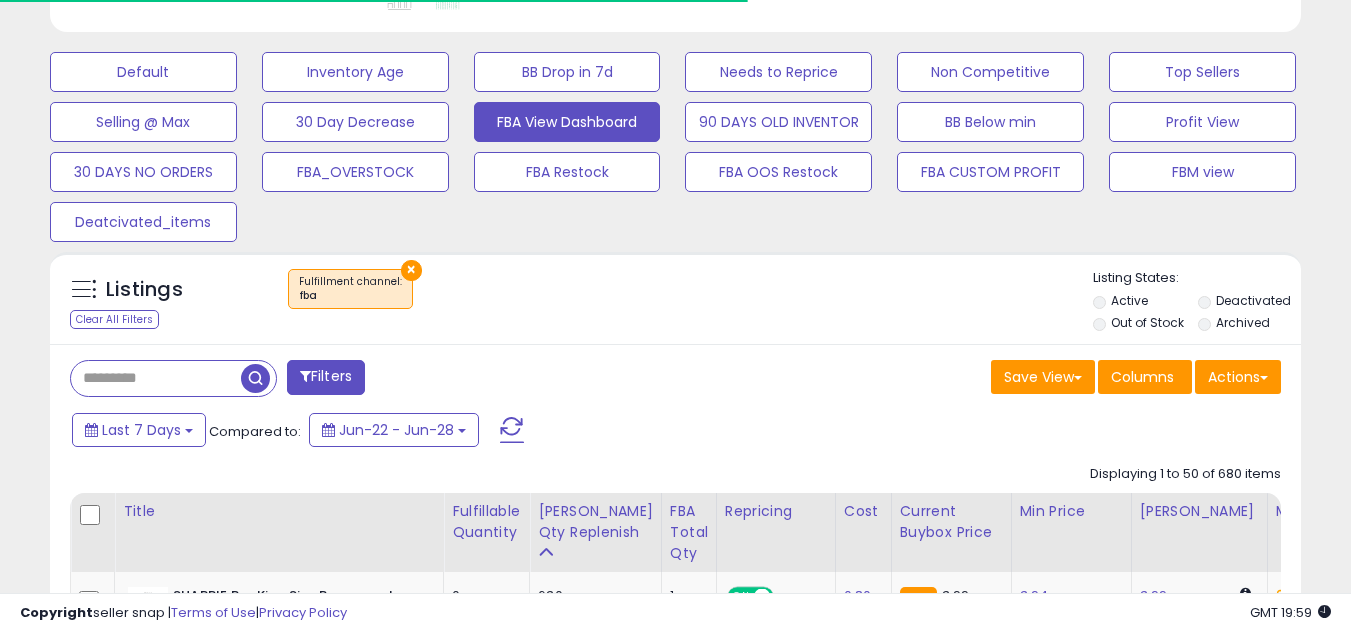 scroll, scrollTop: 999590, scrollLeft: 999276, axis: both 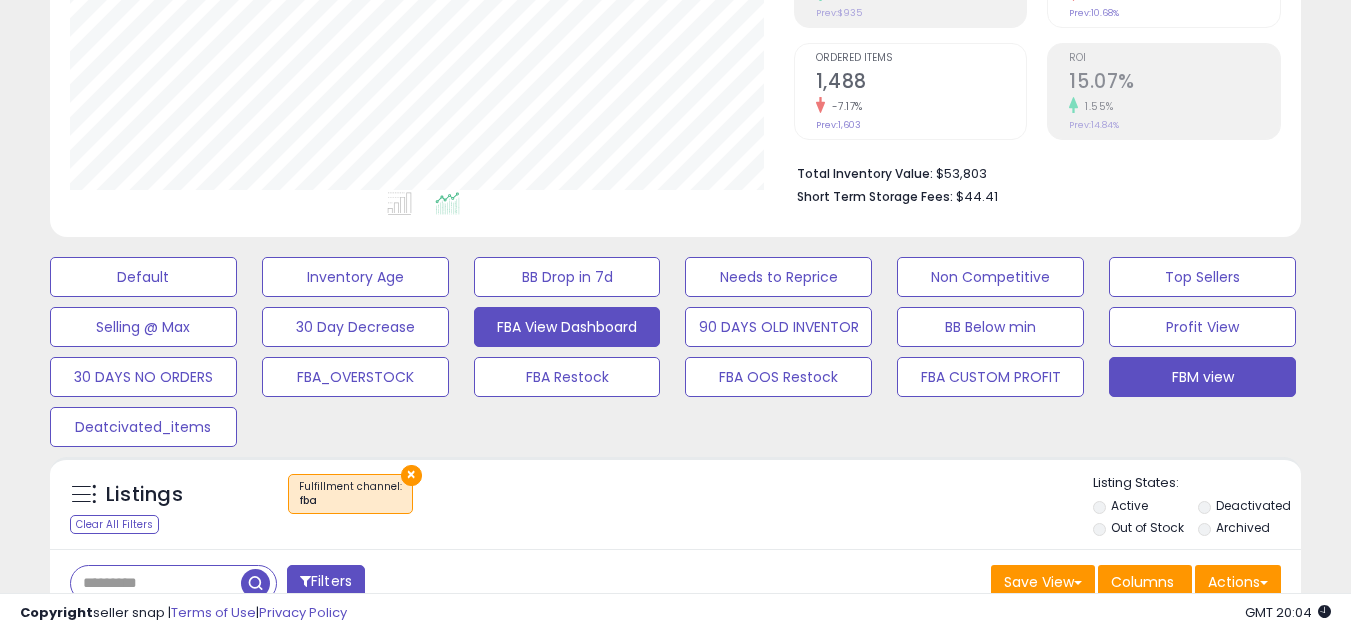 click on "FBM view" at bounding box center [143, 277] 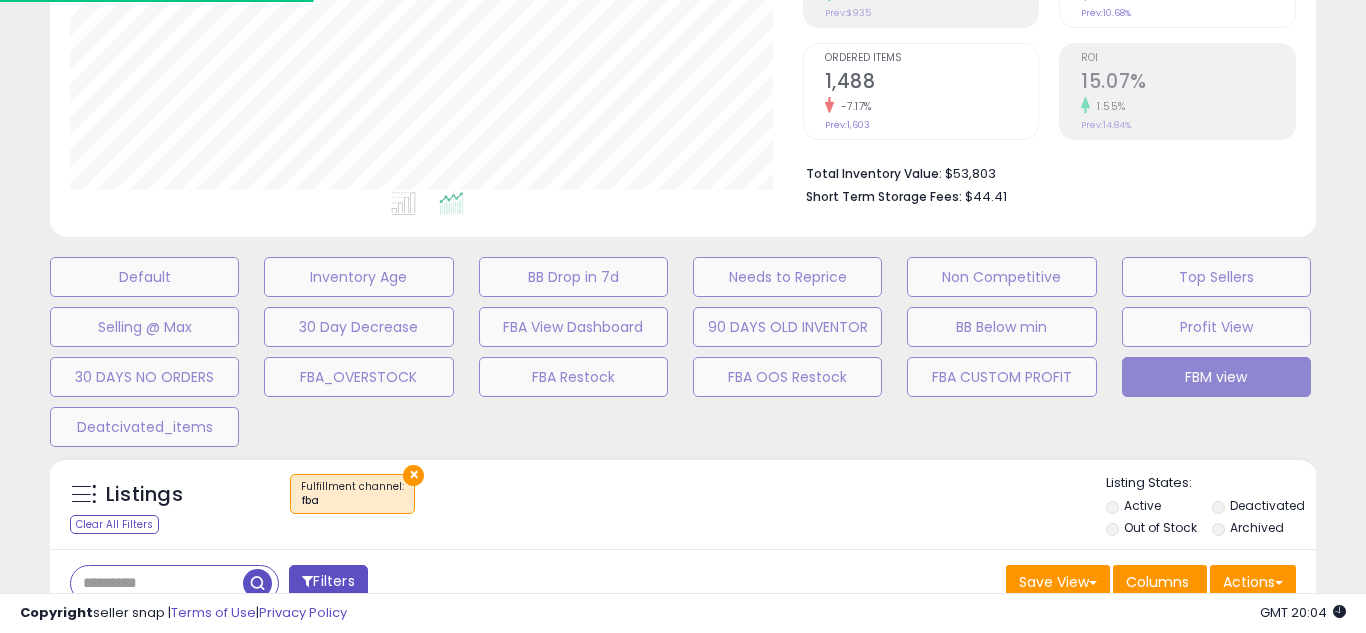 scroll, scrollTop: 999590, scrollLeft: 999267, axis: both 